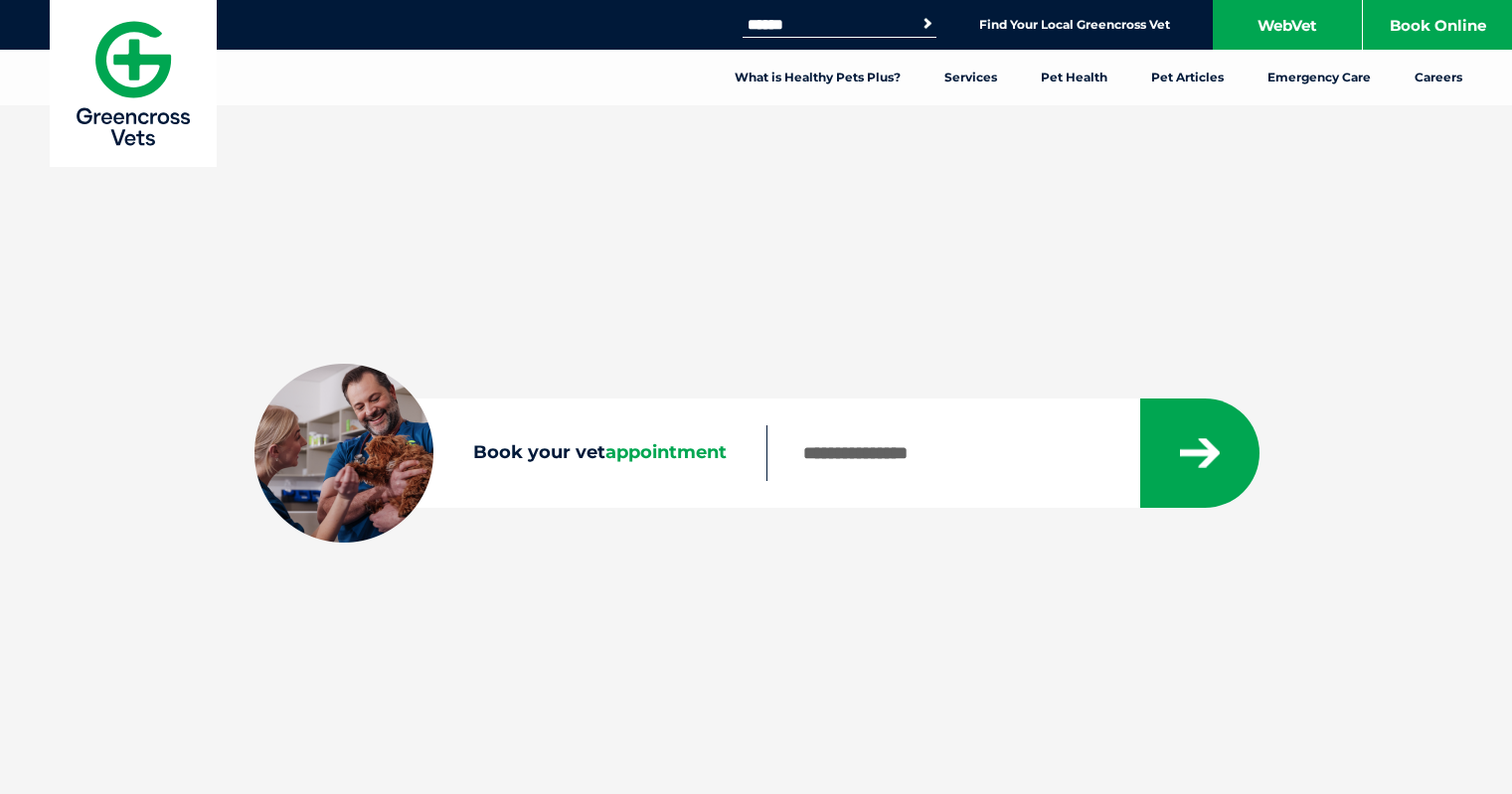 scroll, scrollTop: 0, scrollLeft: 0, axis: both 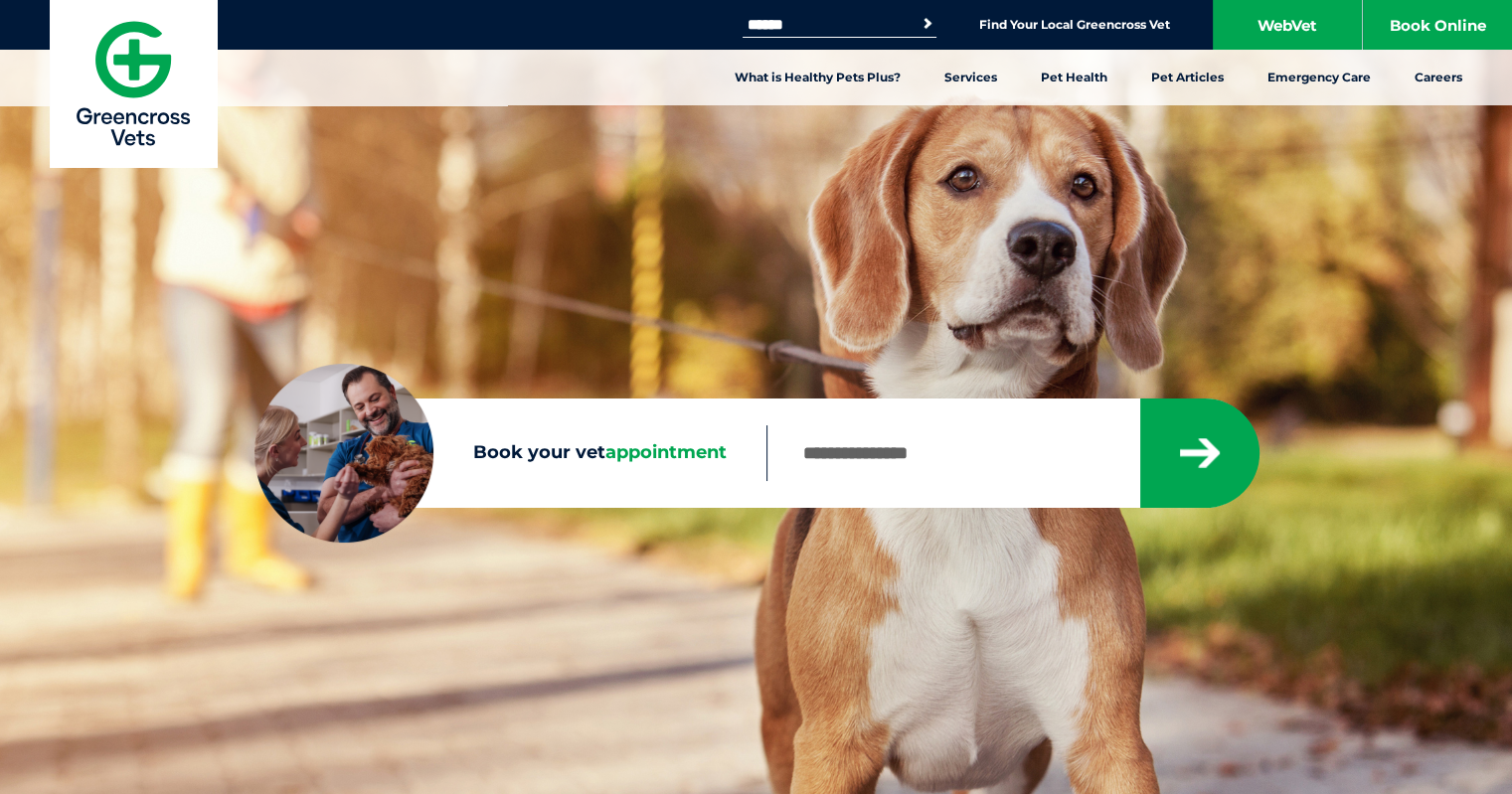 click on "Book your vet  appointment" at bounding box center [952, 453] 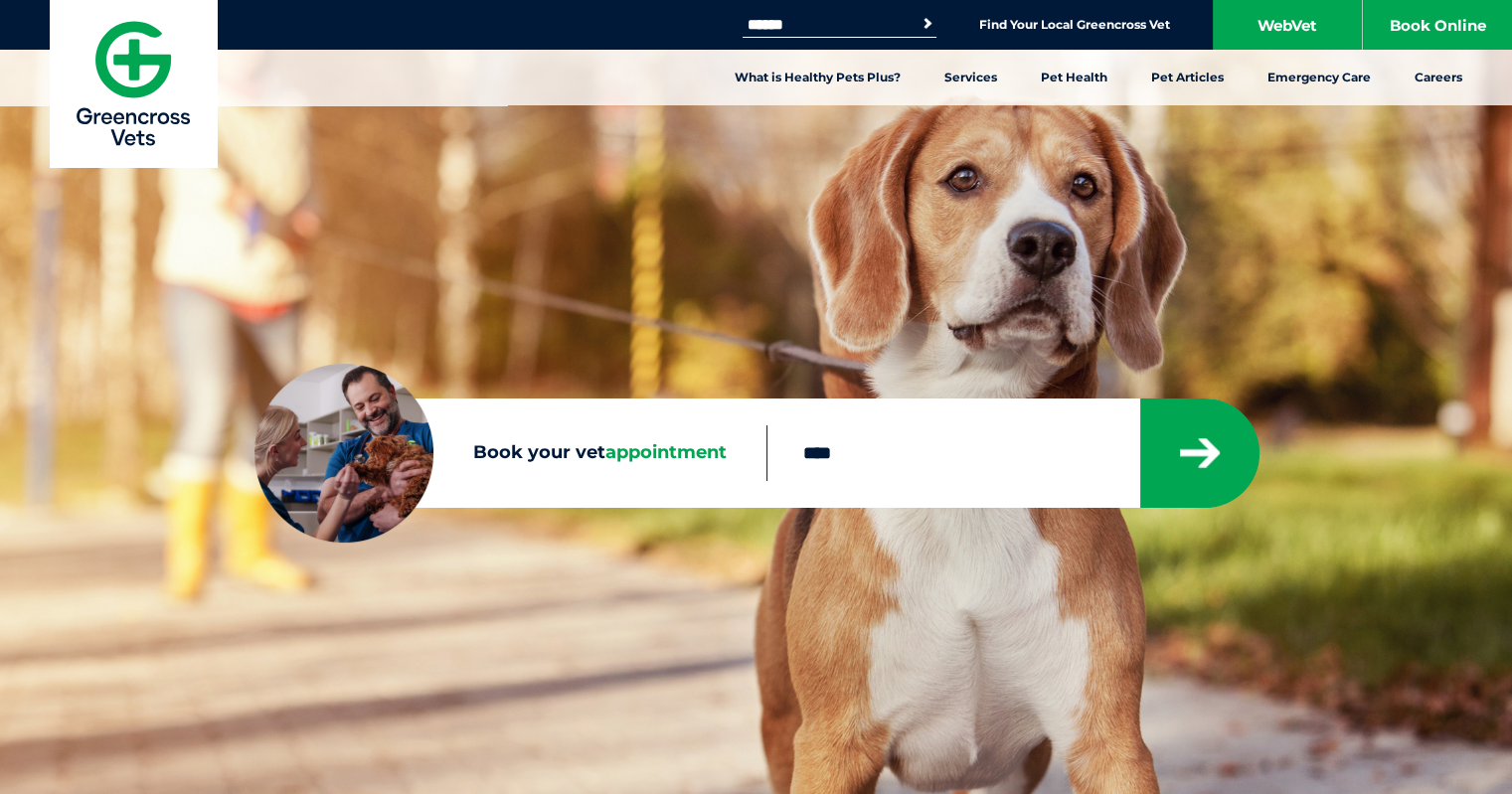 type on "****" 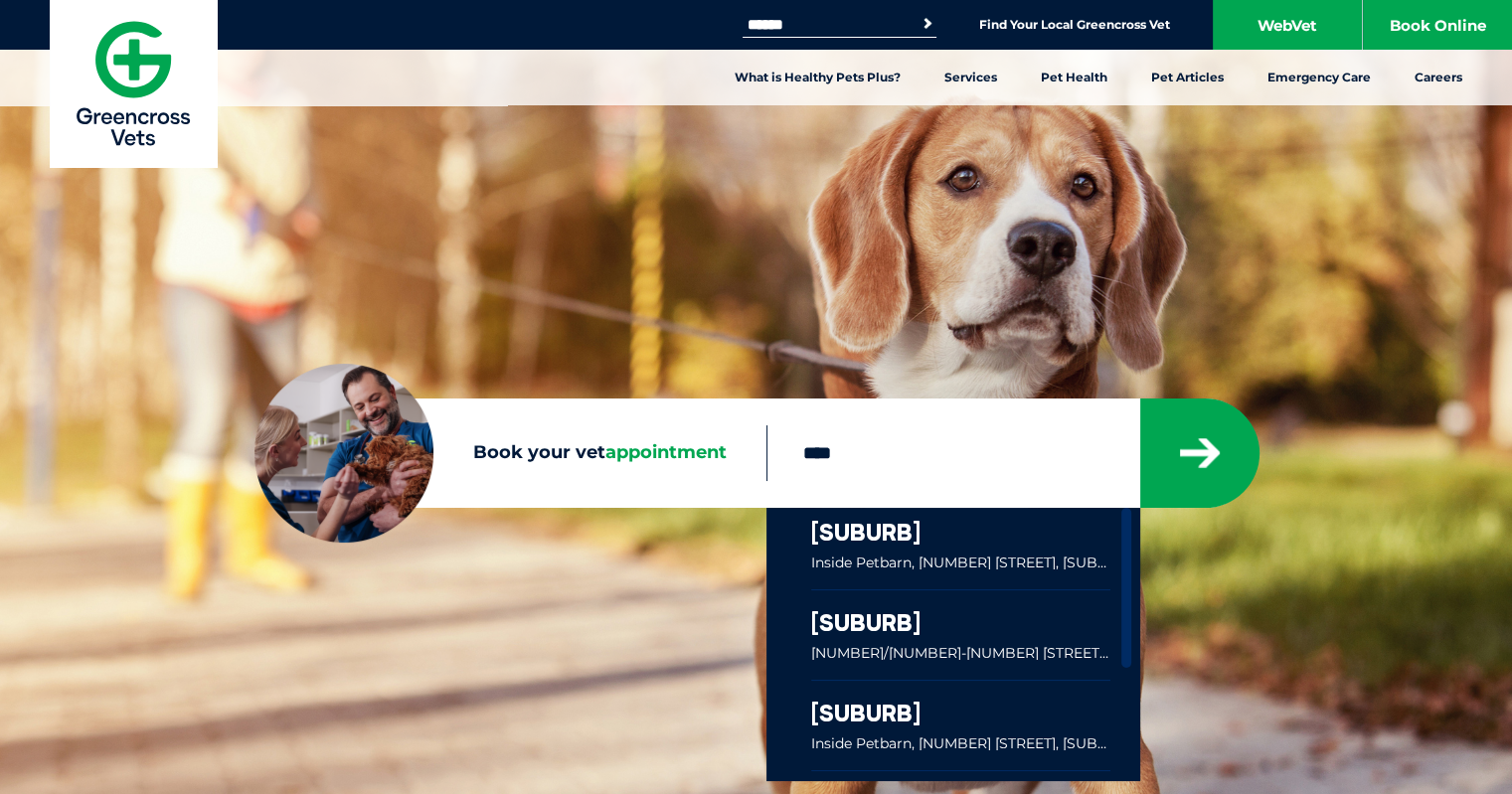click at bounding box center (961, 635) 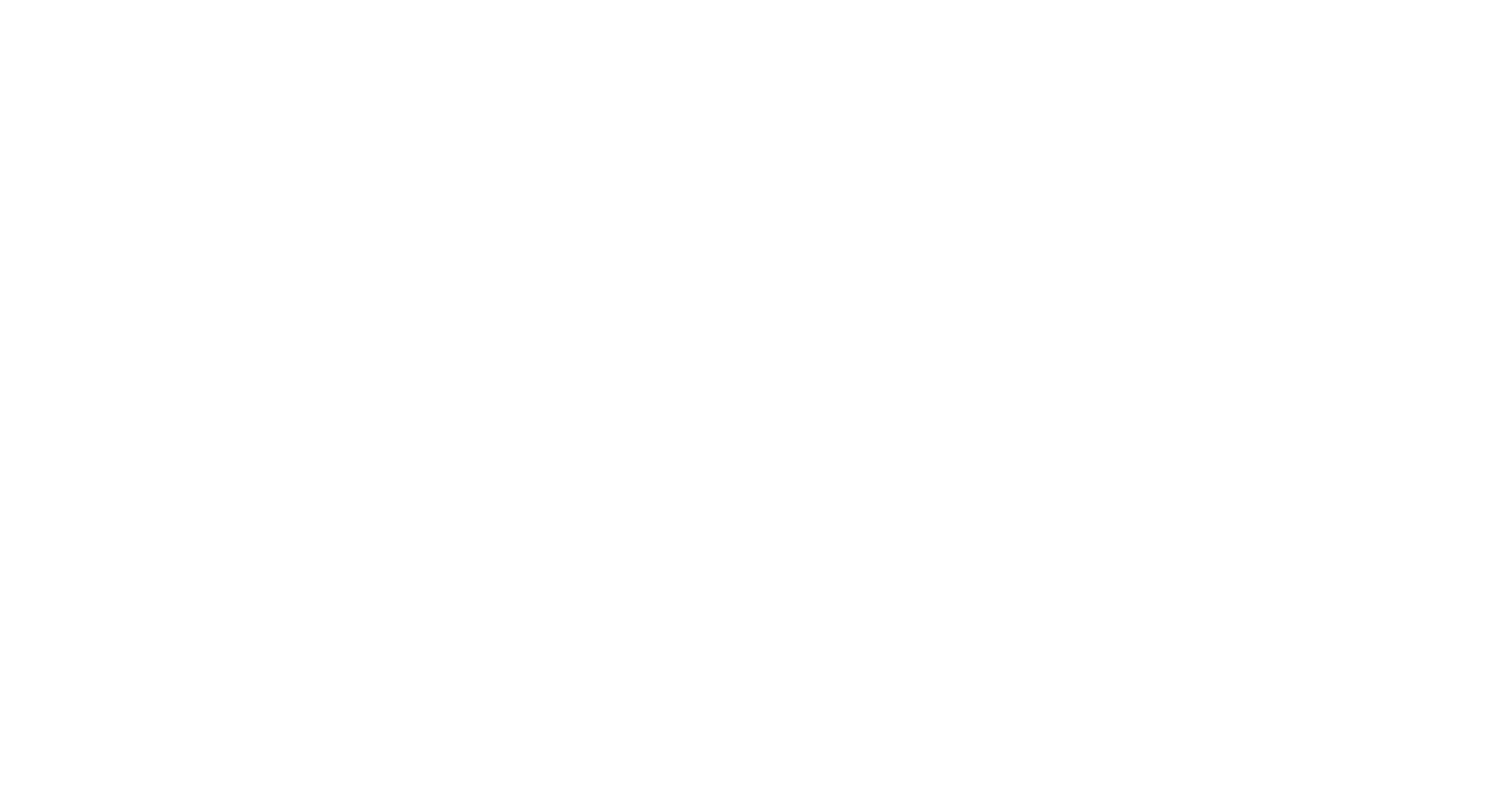 scroll, scrollTop: 0, scrollLeft: 0, axis: both 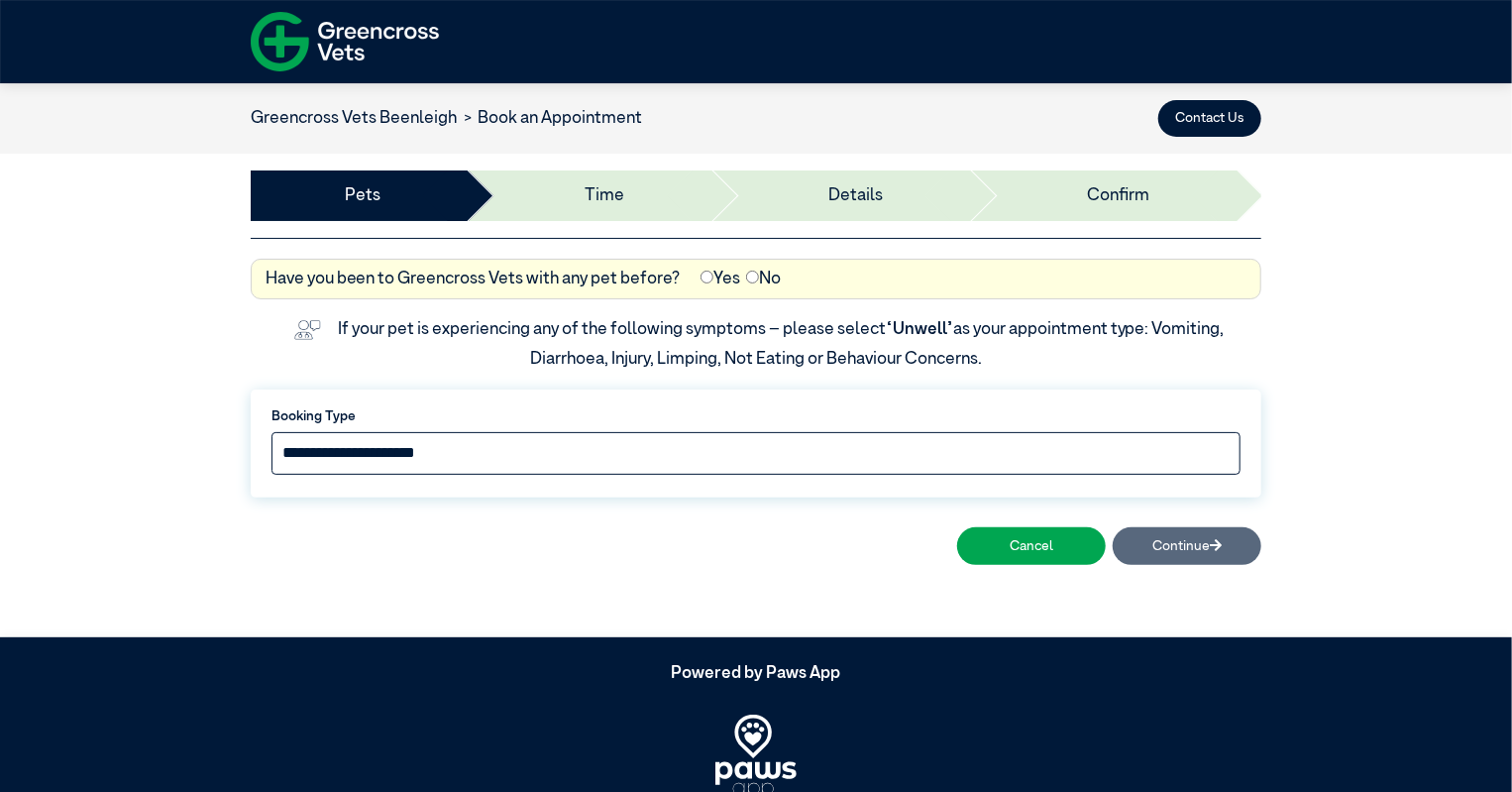click on "**********" at bounding box center [756, 453] 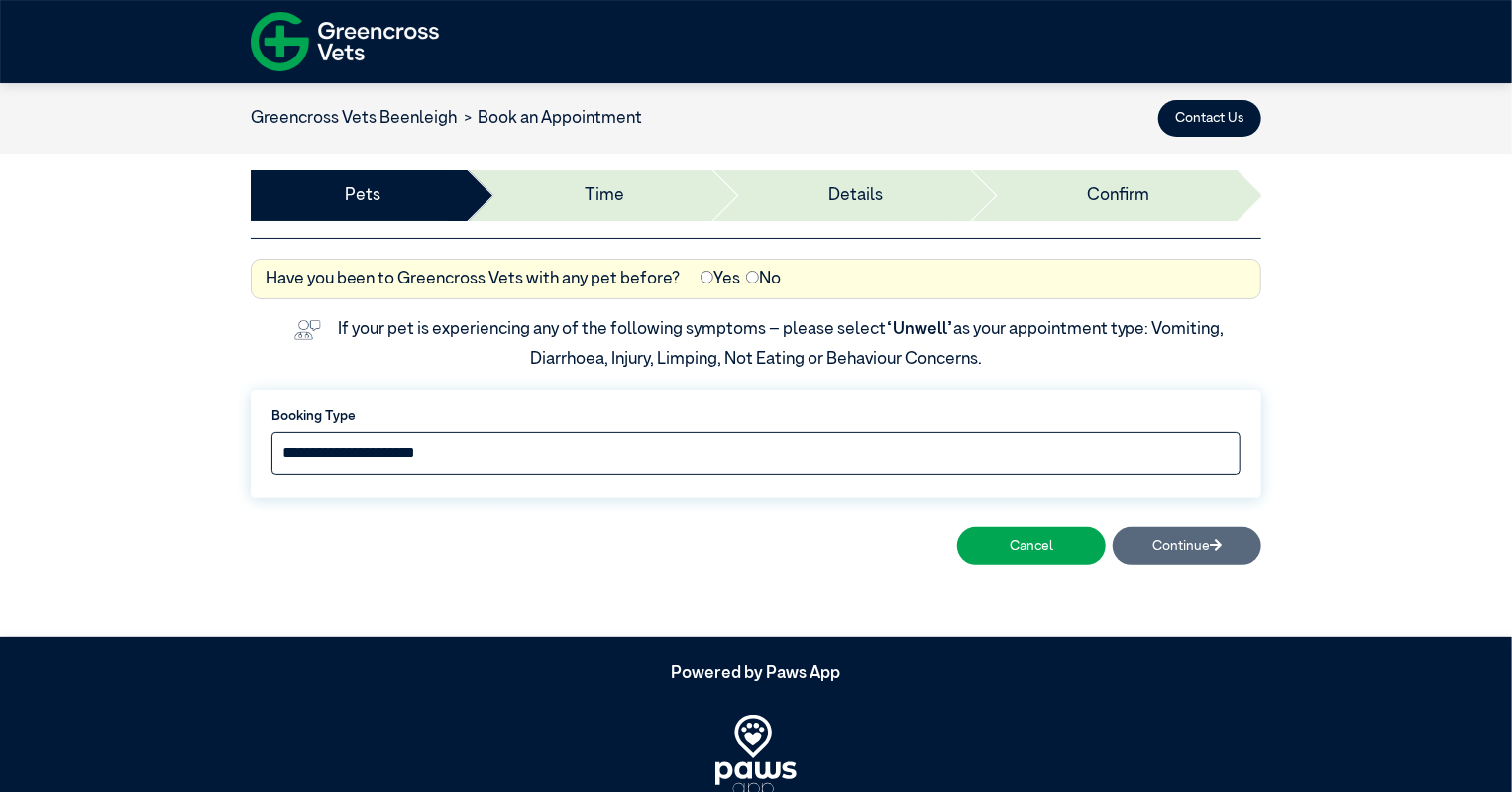 select on "*****" 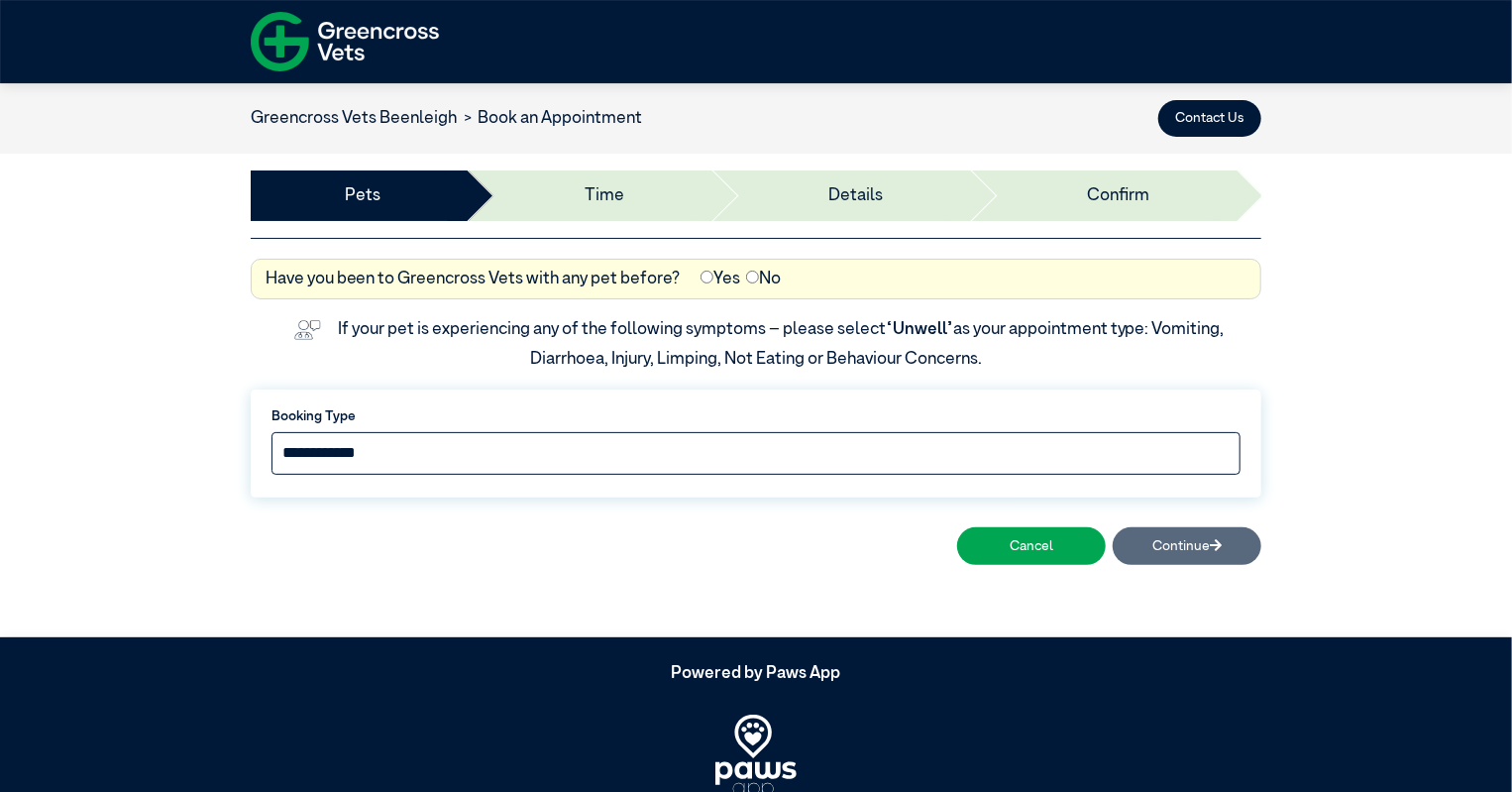 click on "**********" at bounding box center (756, 453) 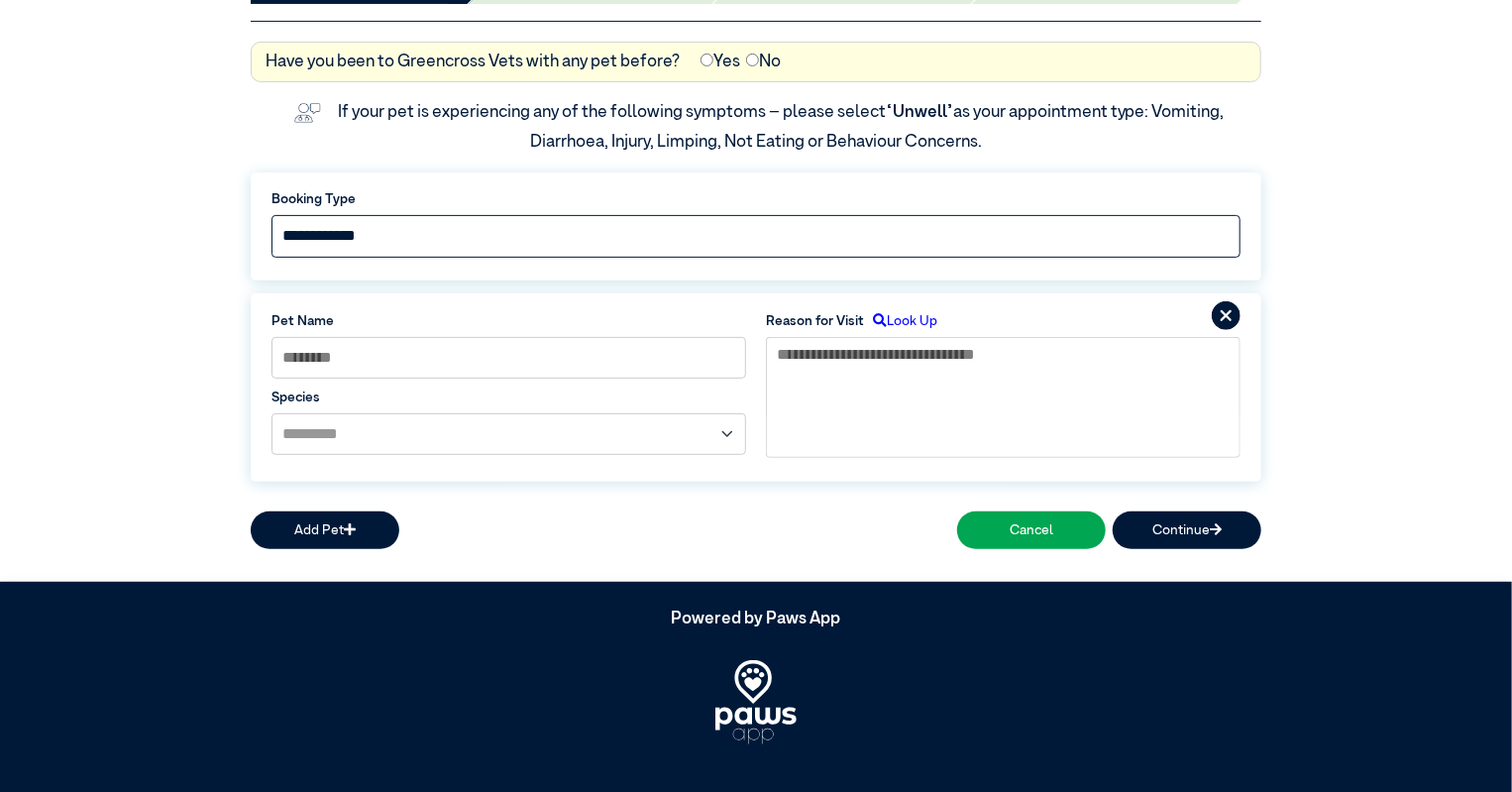 scroll, scrollTop: 233, scrollLeft: 0, axis: vertical 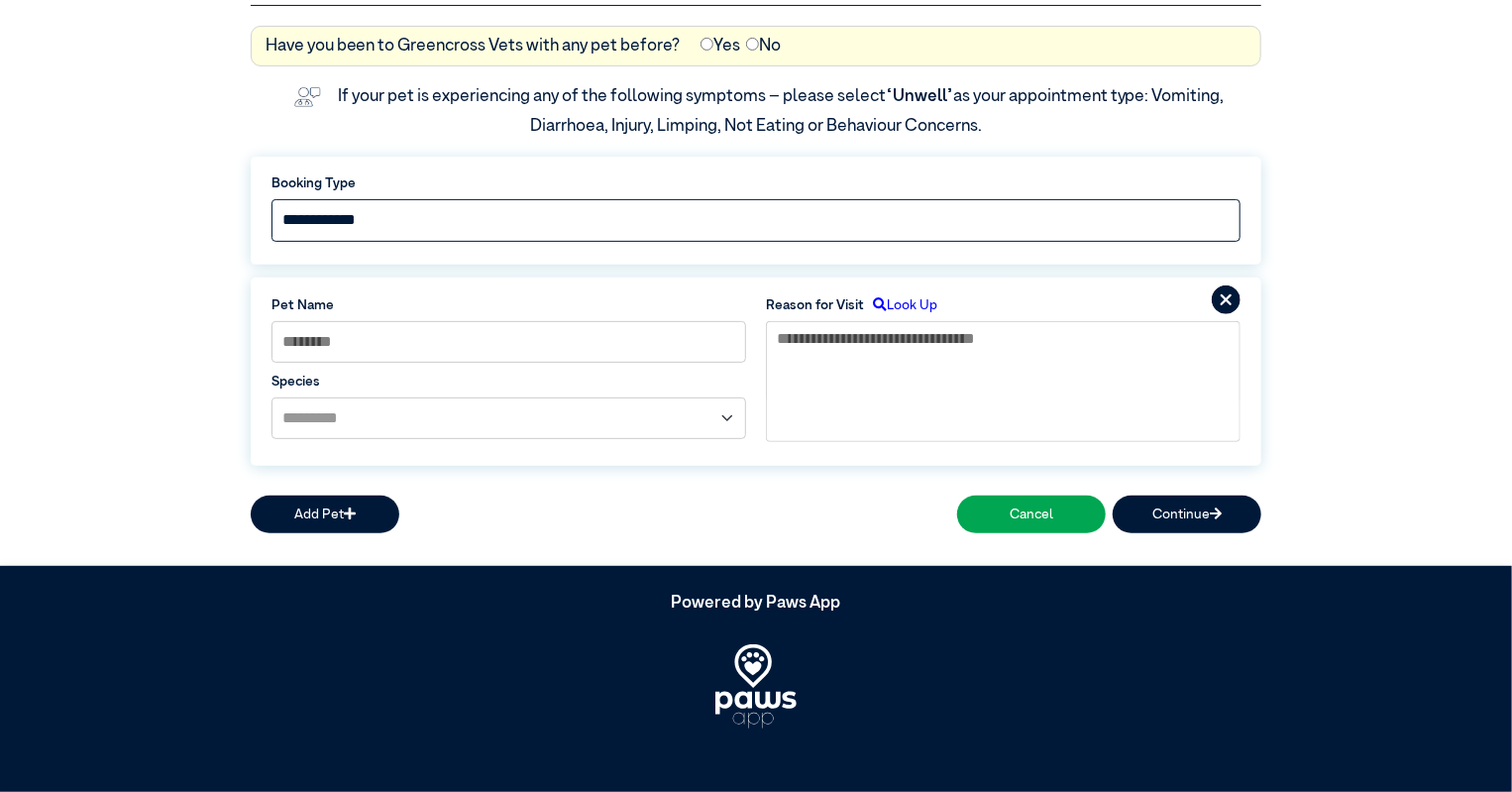 click on "**********" at bounding box center (756, 220) 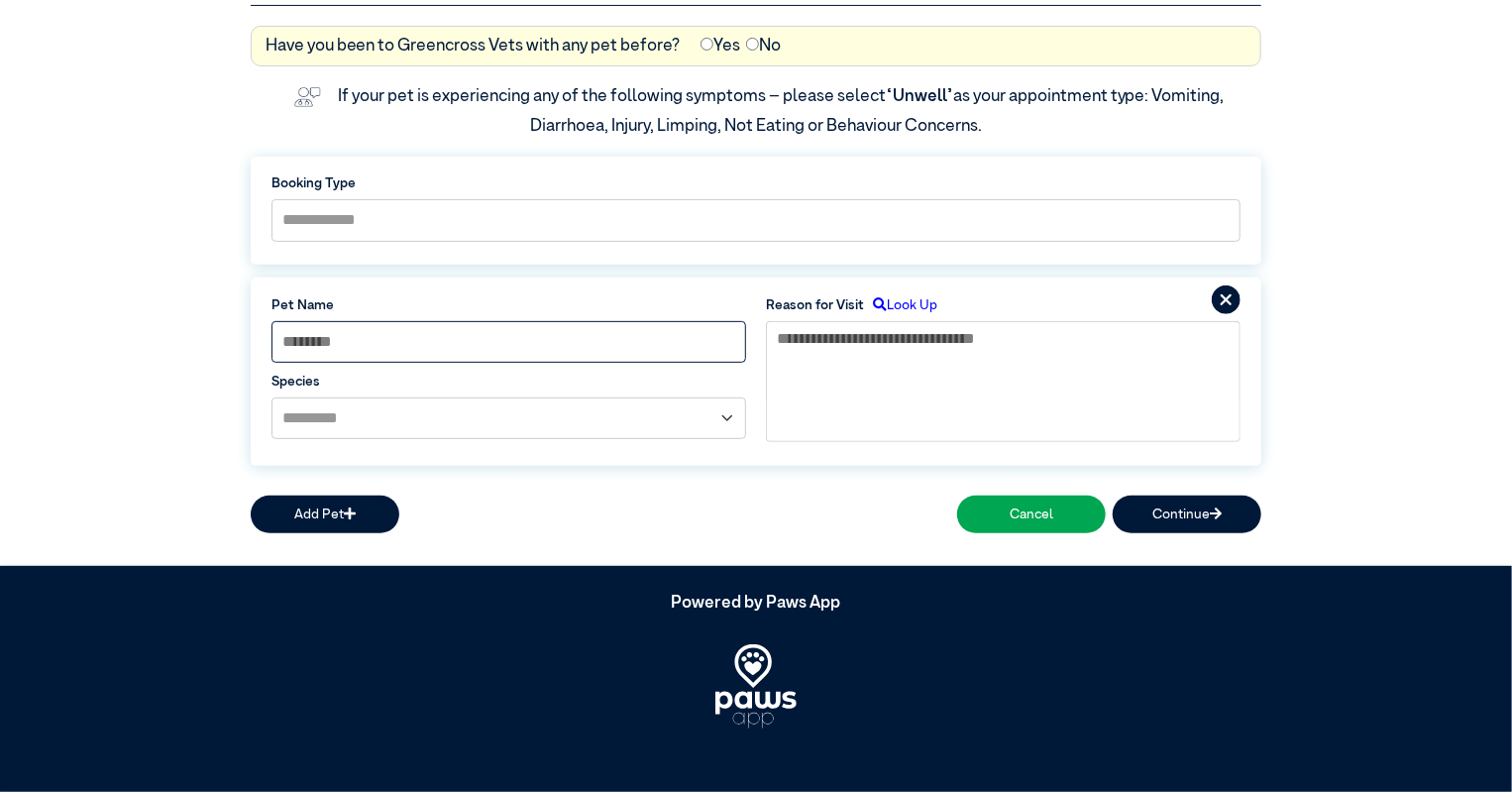 click at bounding box center (508, 342) 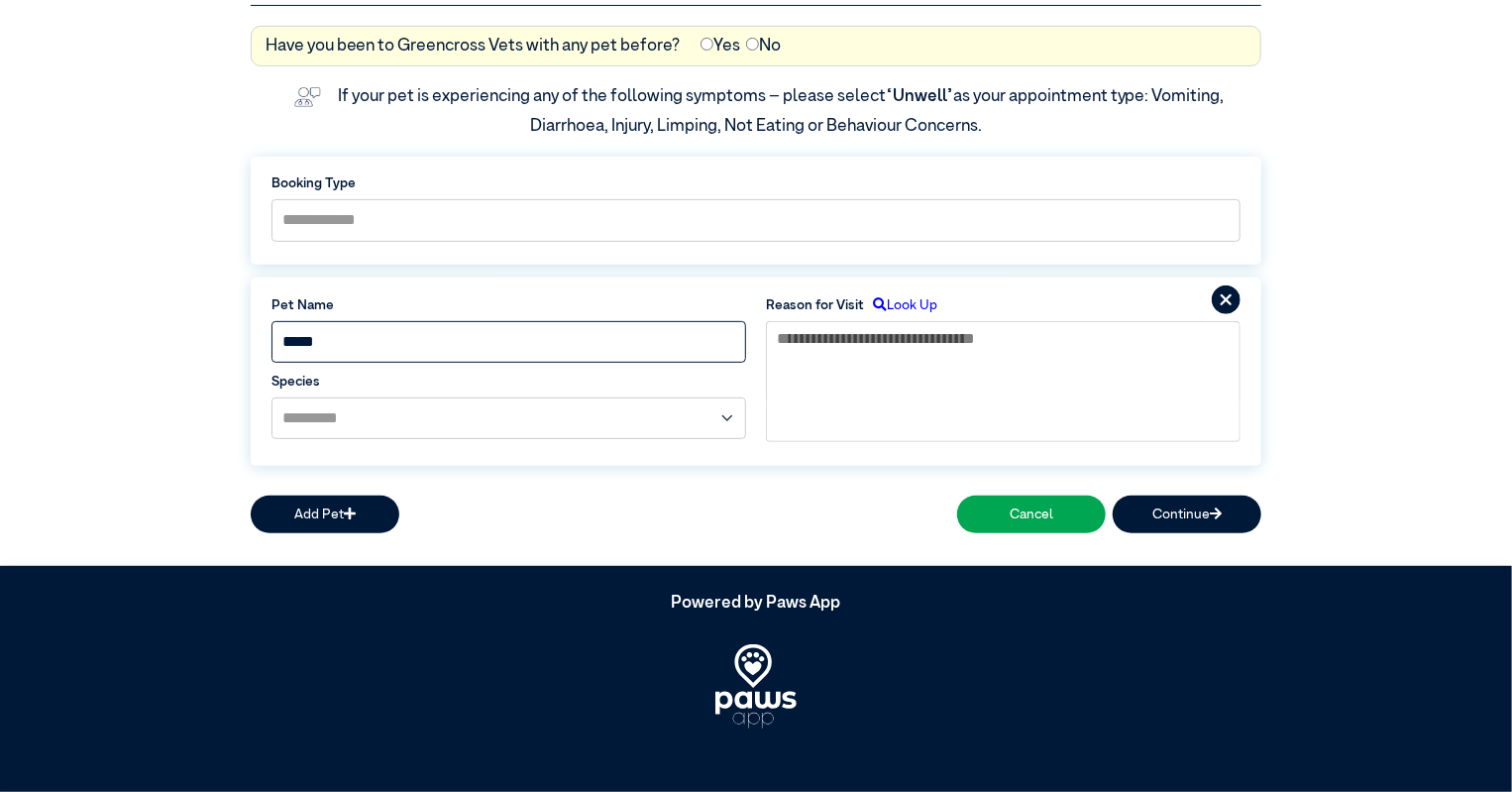 type on "*****" 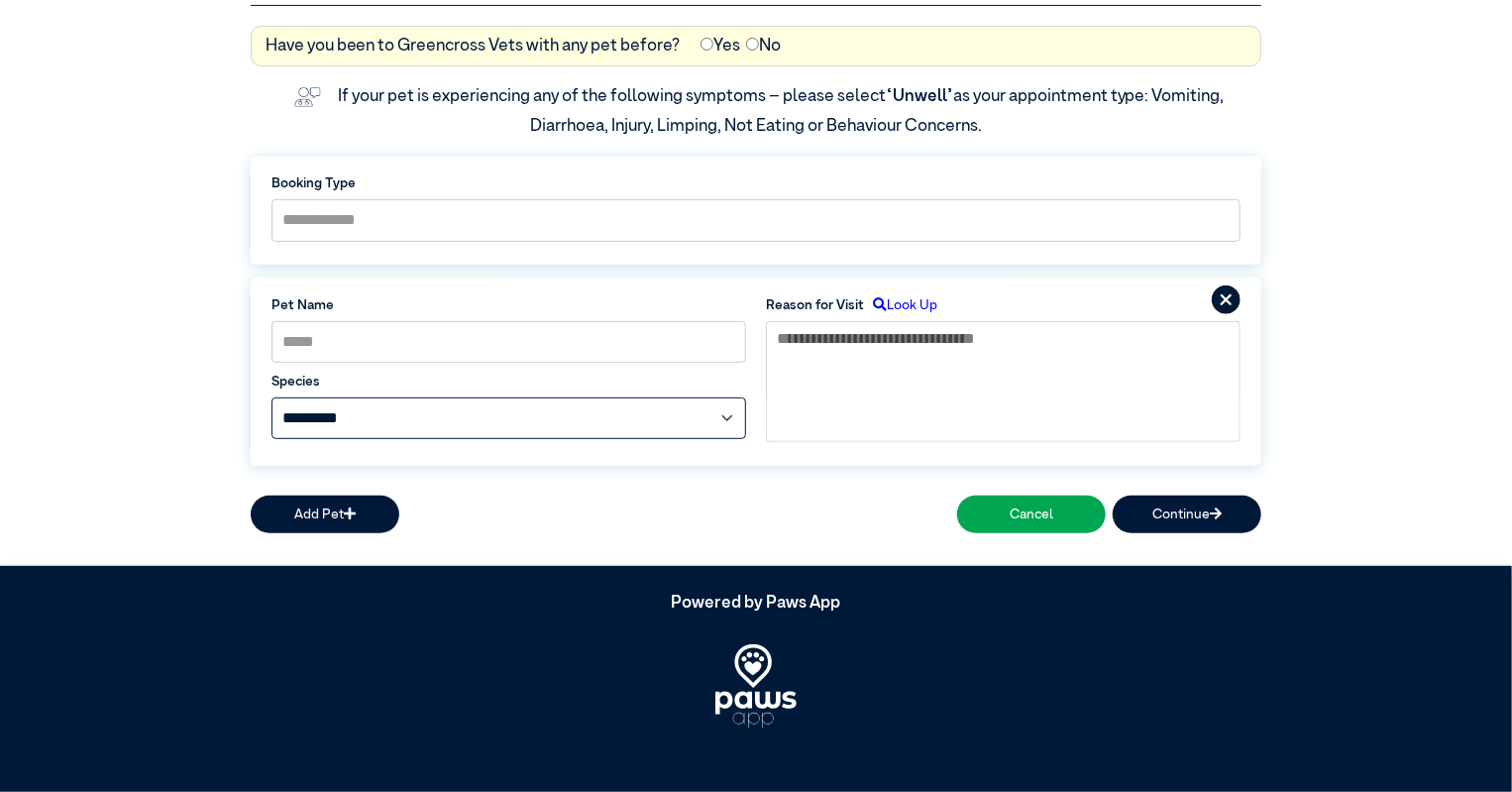 click on "**********" at bounding box center [508, 418] 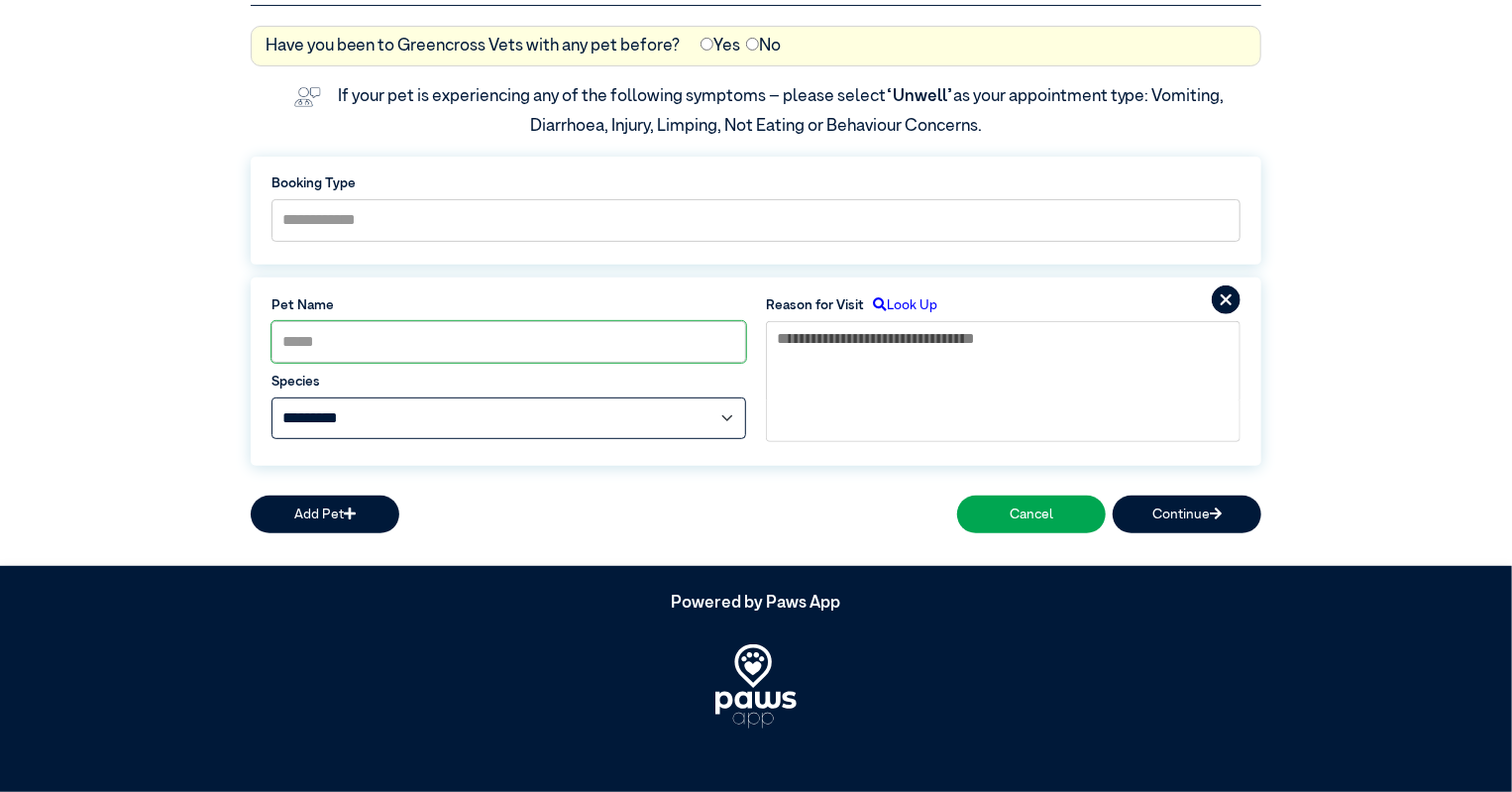 select on "*****" 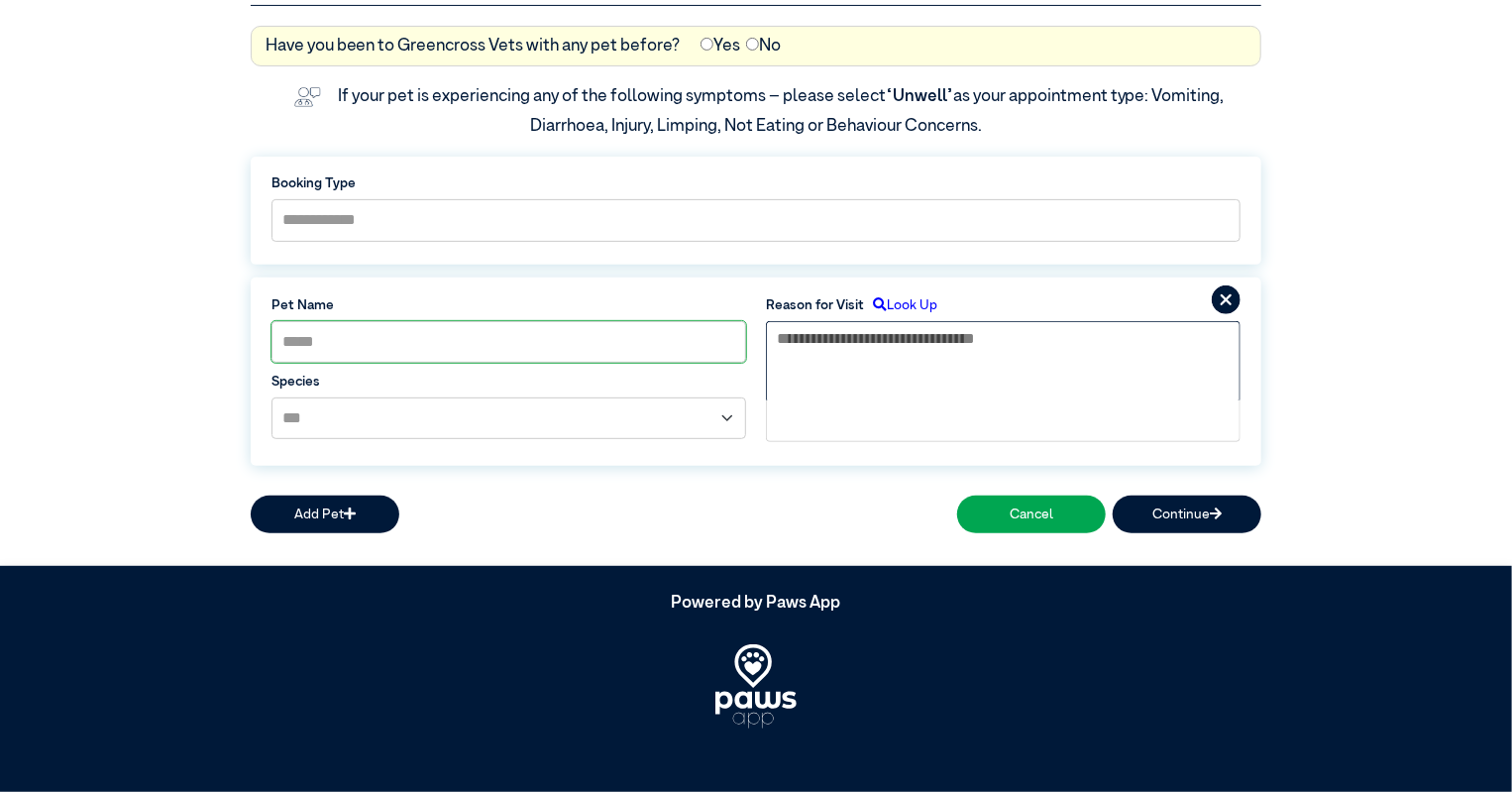click at bounding box center [1003, 361] 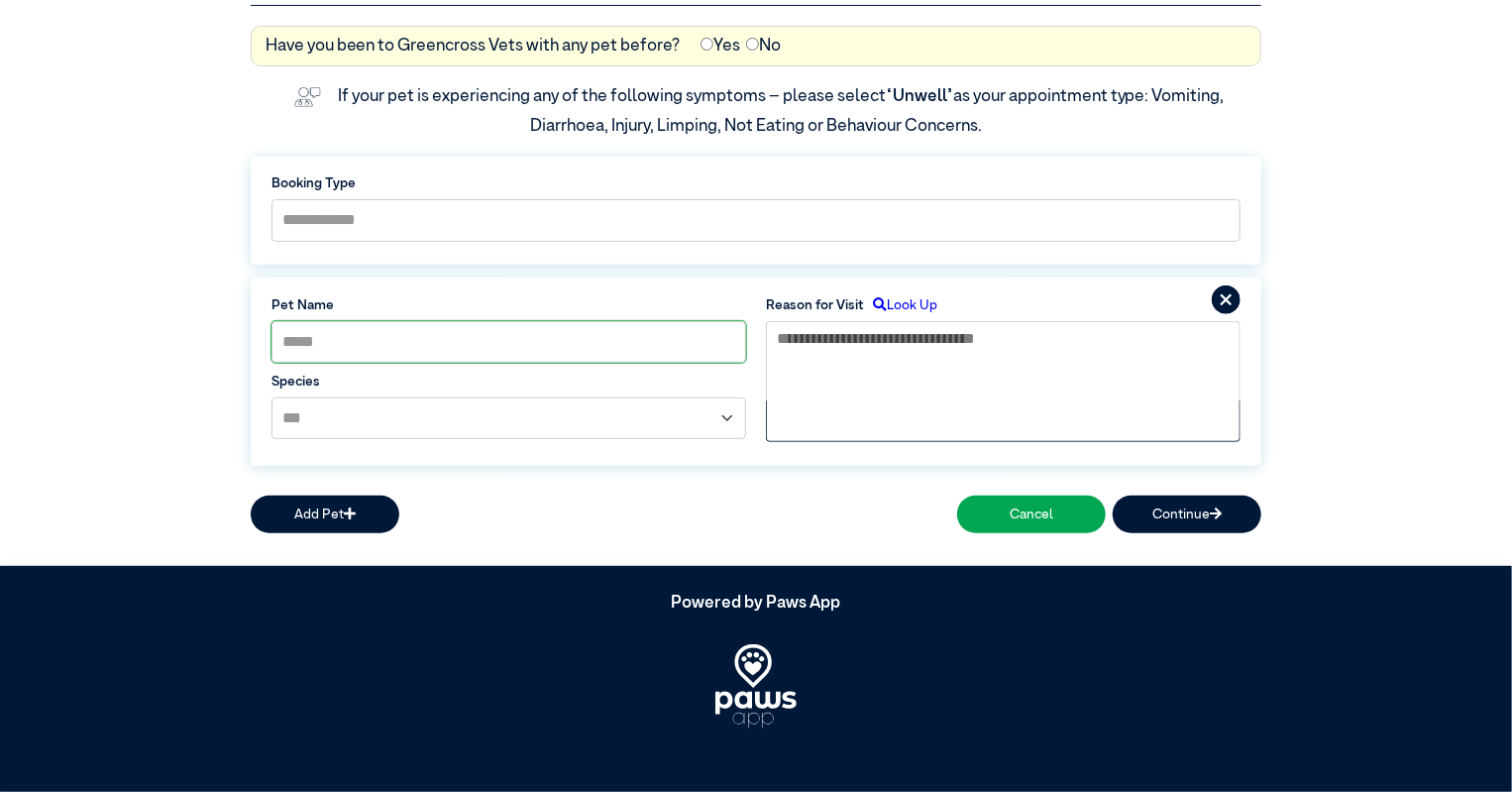 click on "Look Up" at bounding box center (901, 305) 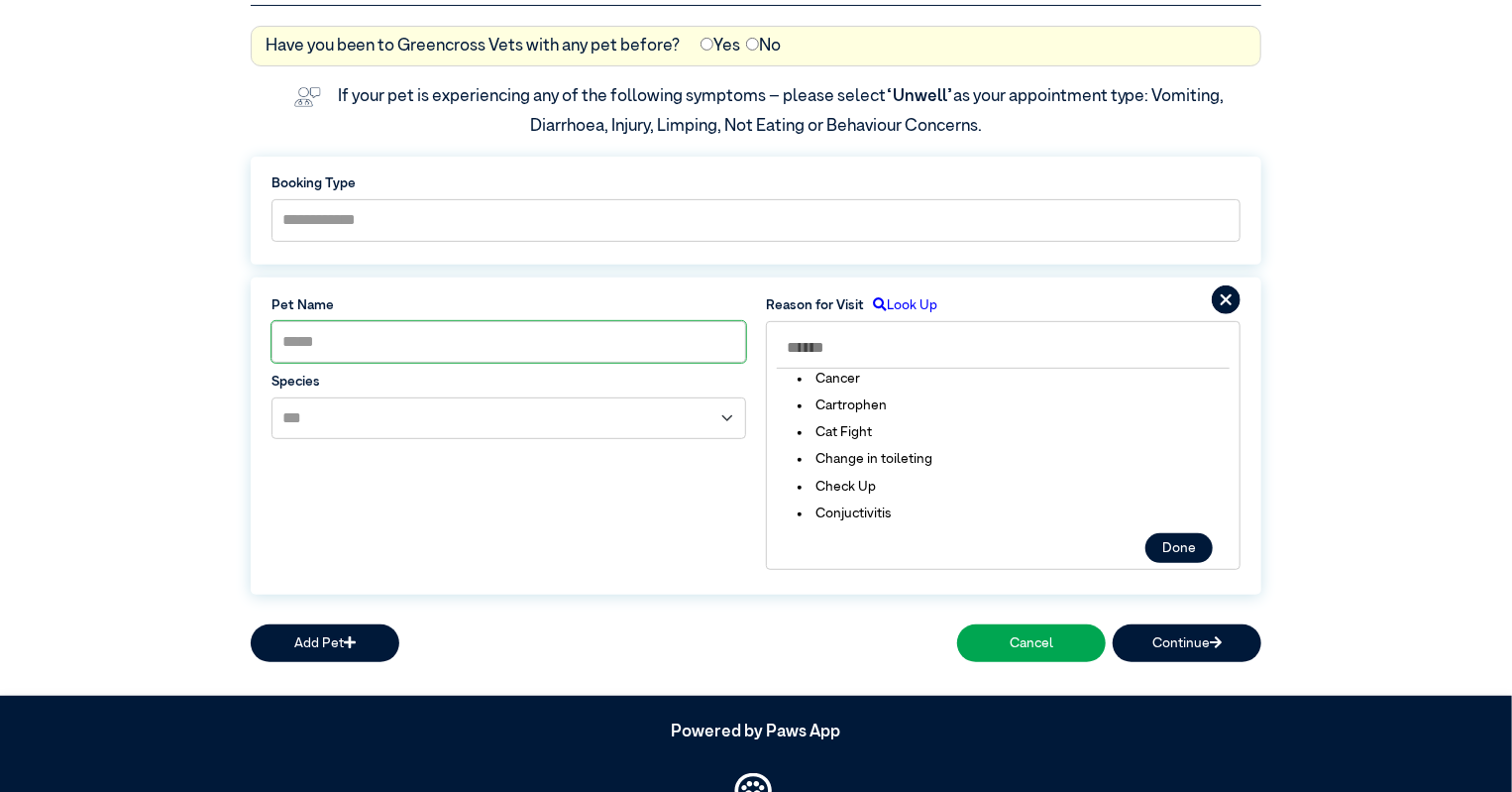 scroll, scrollTop: 698, scrollLeft: 0, axis: vertical 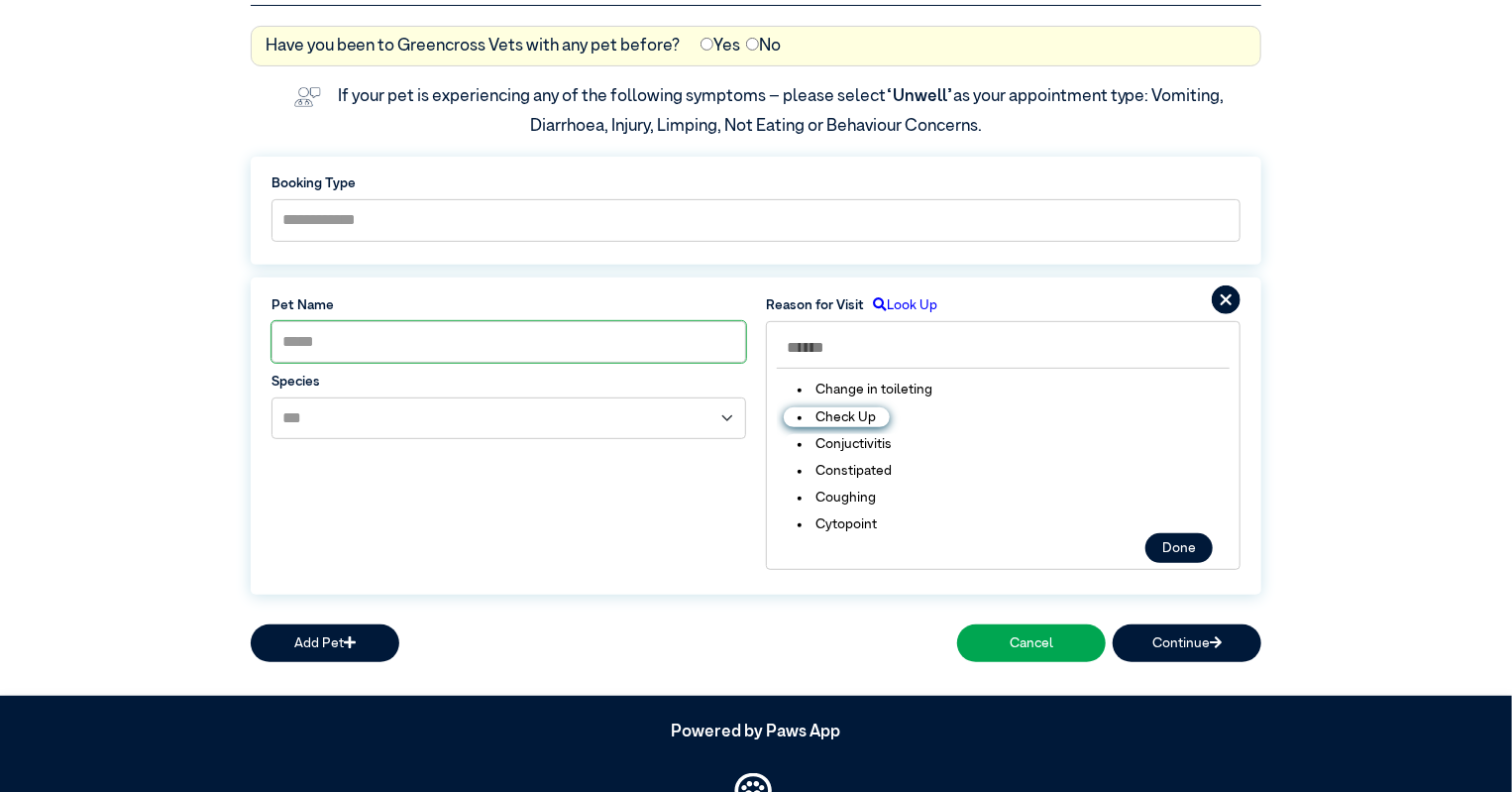 click on "Check Up" at bounding box center [836, 417] 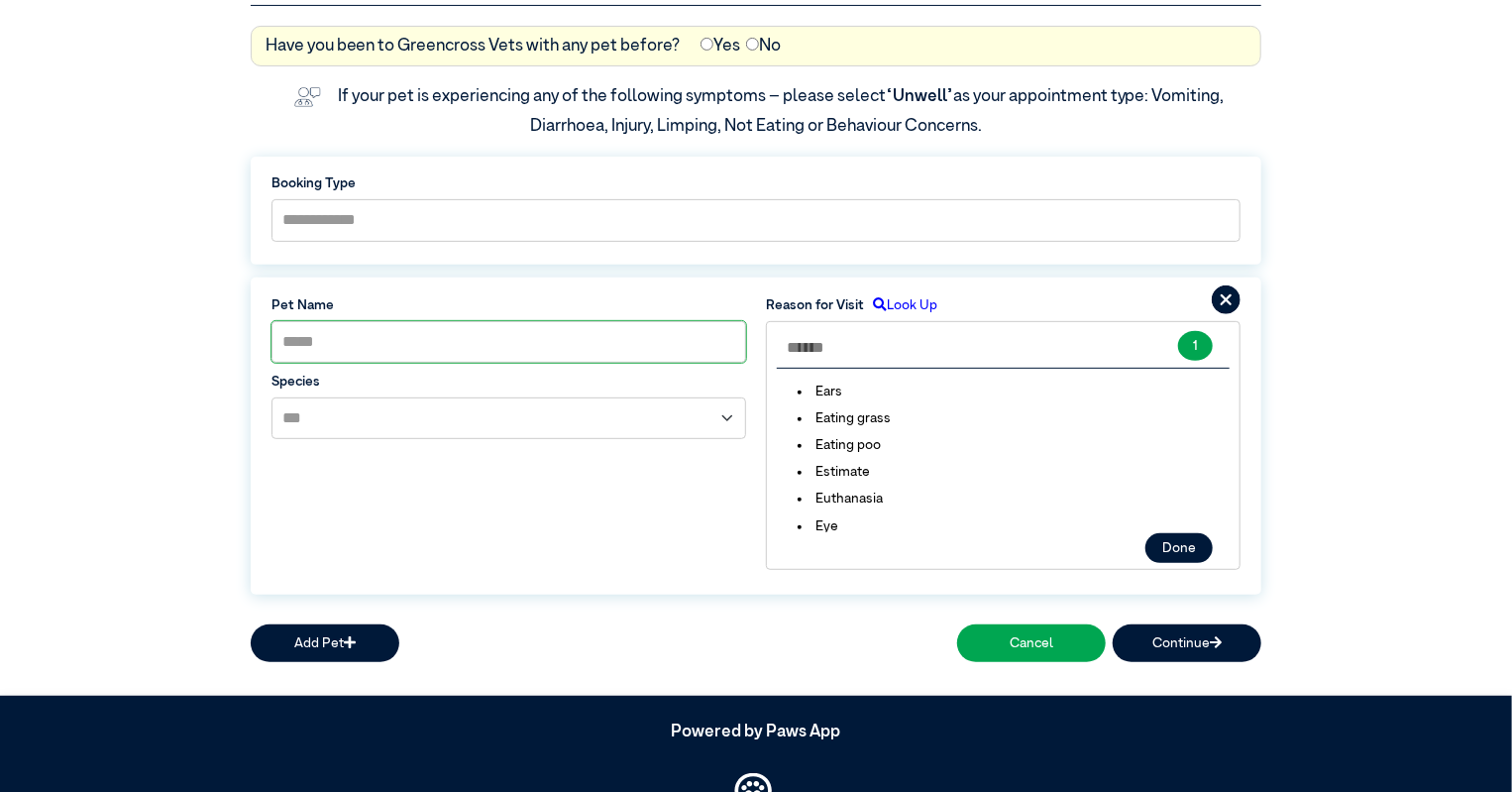 scroll, scrollTop: 1322, scrollLeft: 0, axis: vertical 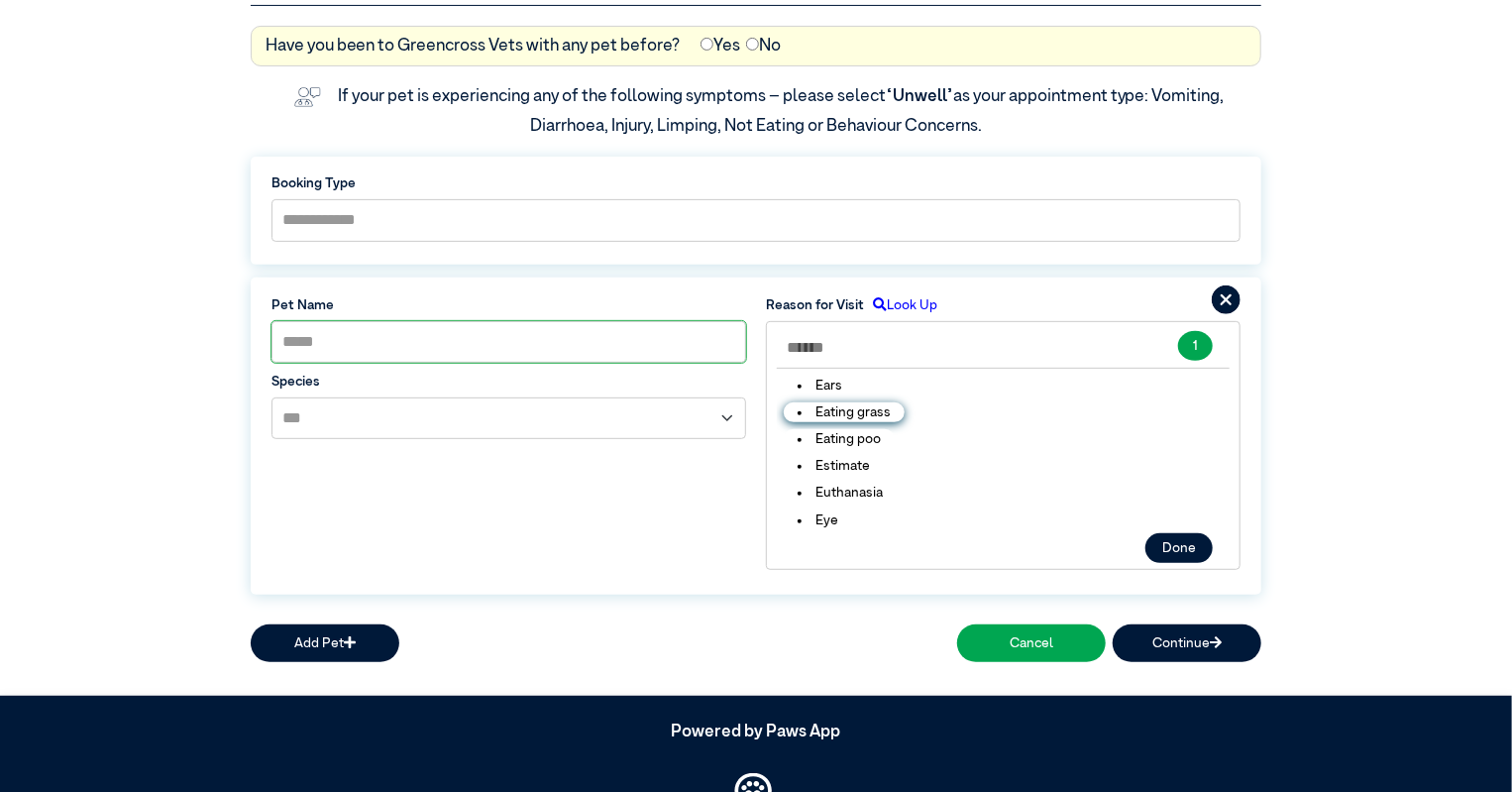 click on "Eating grass" at bounding box center [844, 412] 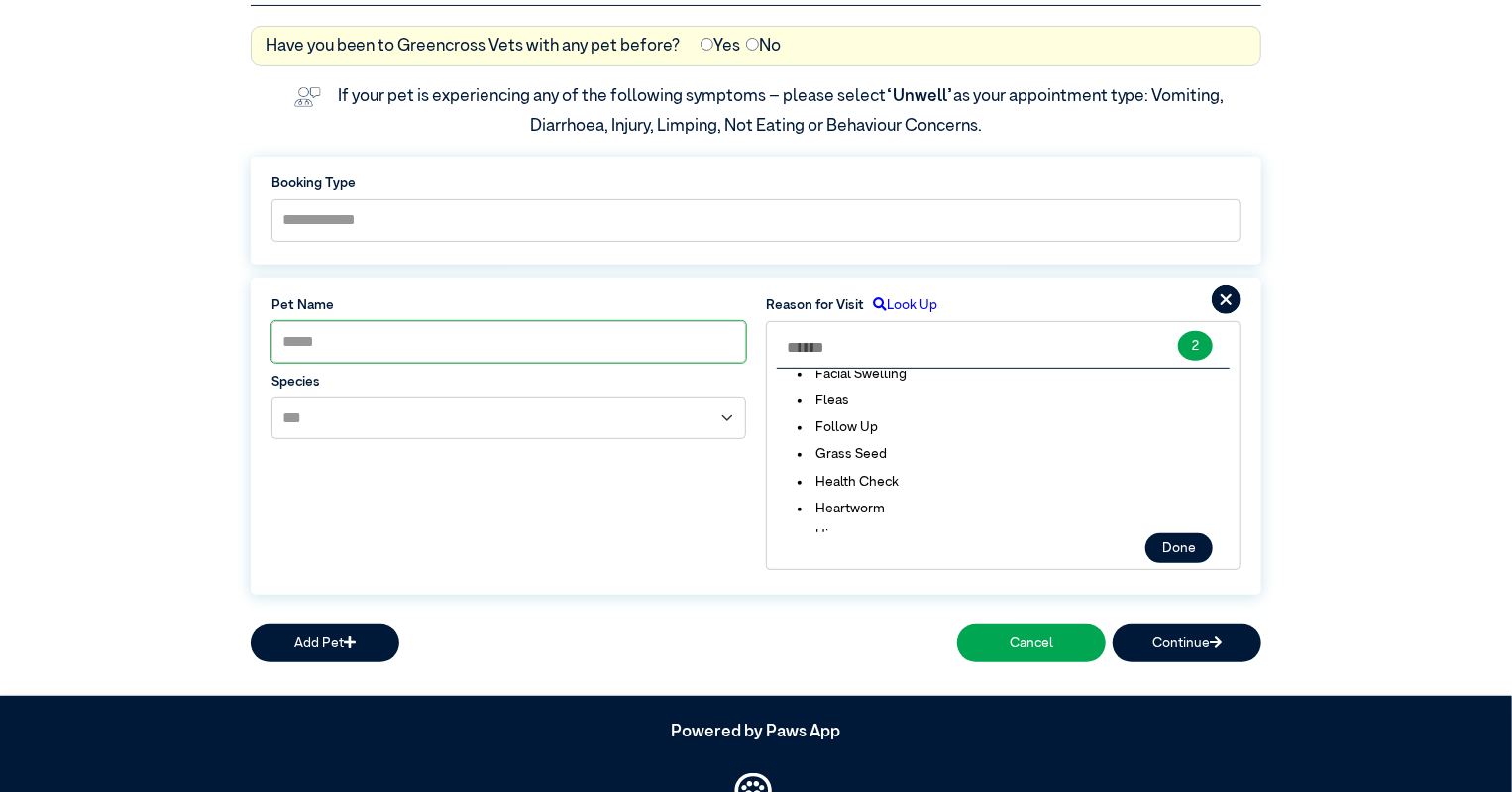 scroll, scrollTop: 1667, scrollLeft: 0, axis: vertical 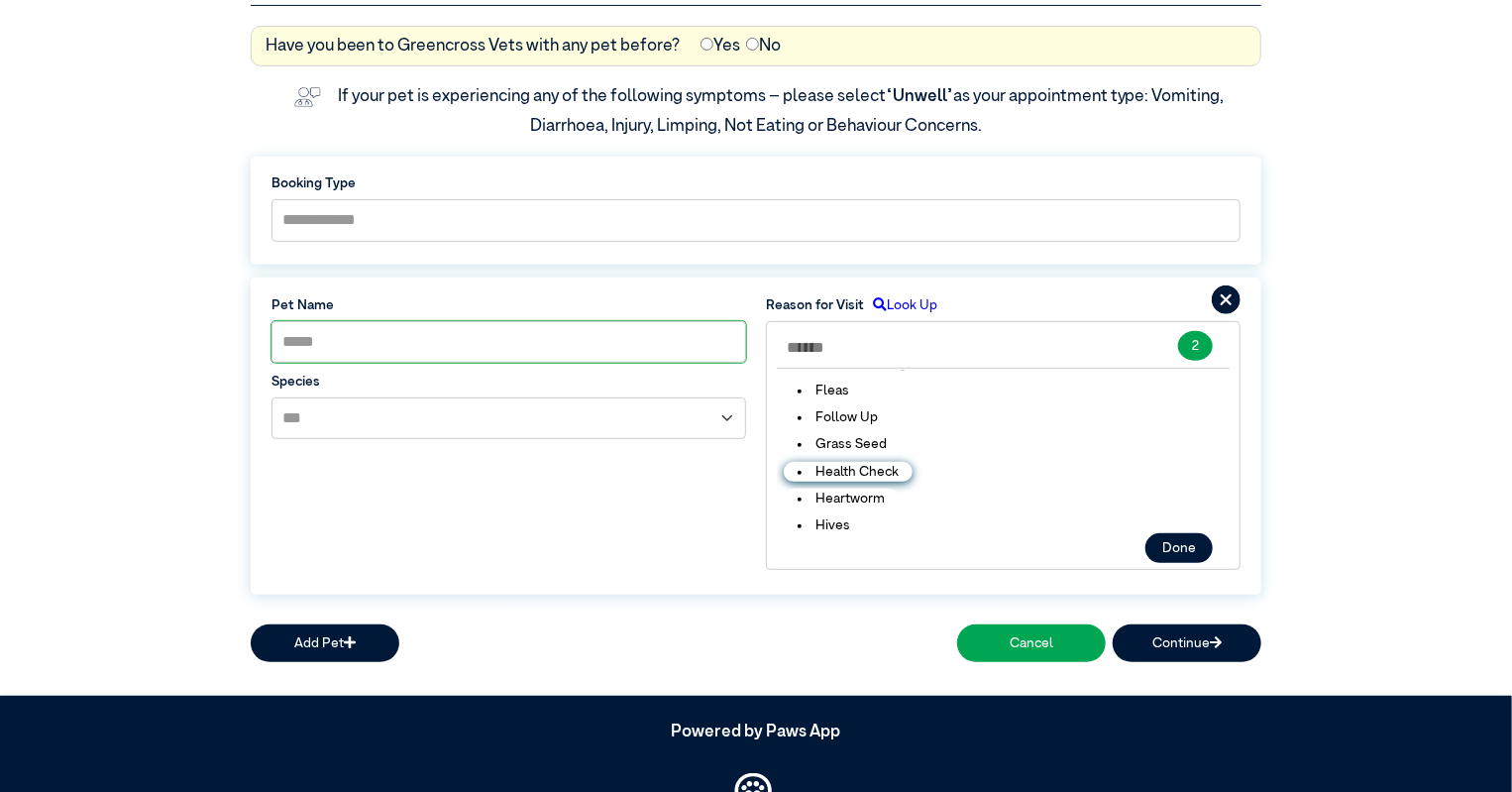 click on "Health Check" at bounding box center [848, 472] 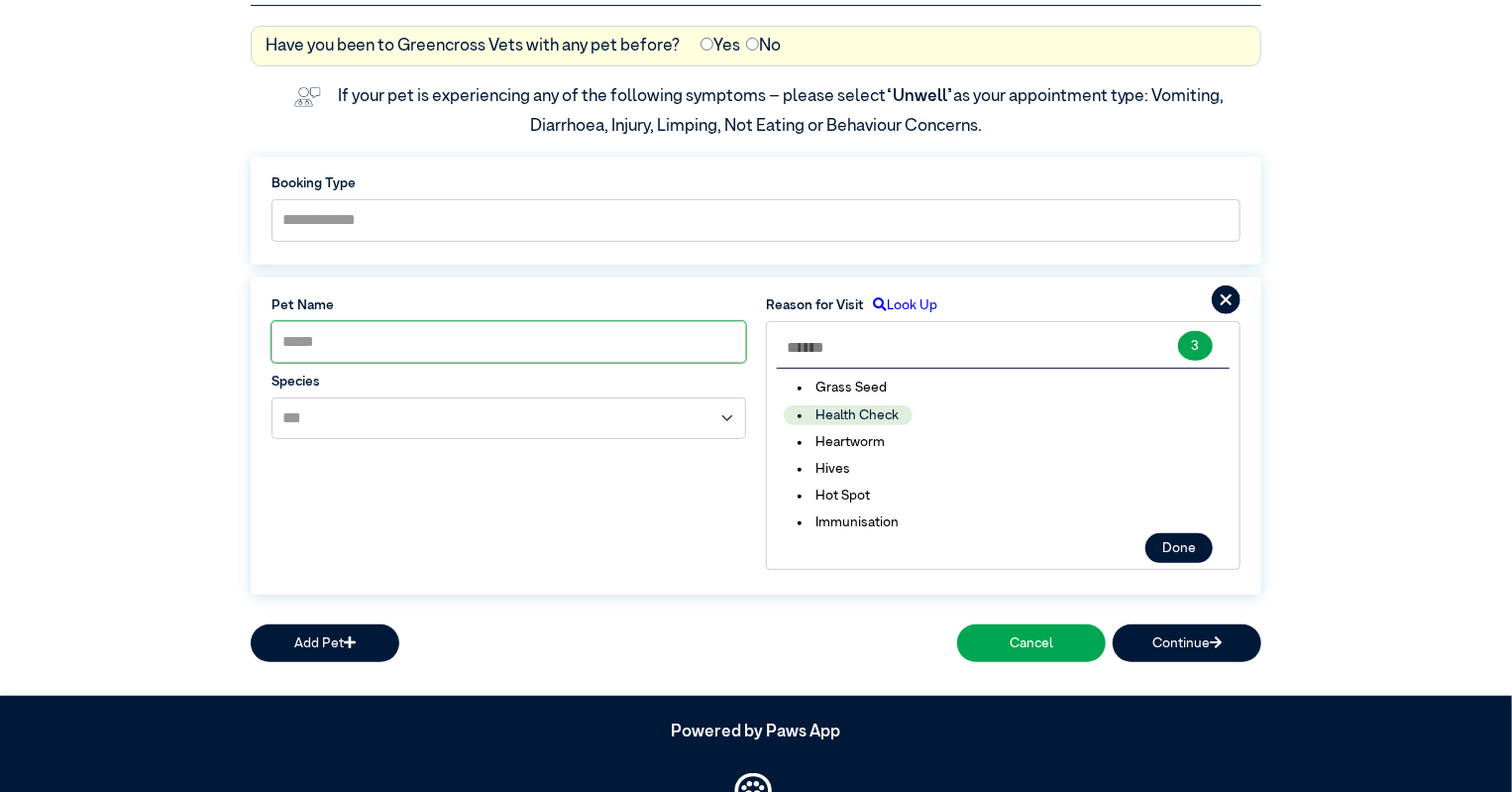 scroll, scrollTop: 1717, scrollLeft: 0, axis: vertical 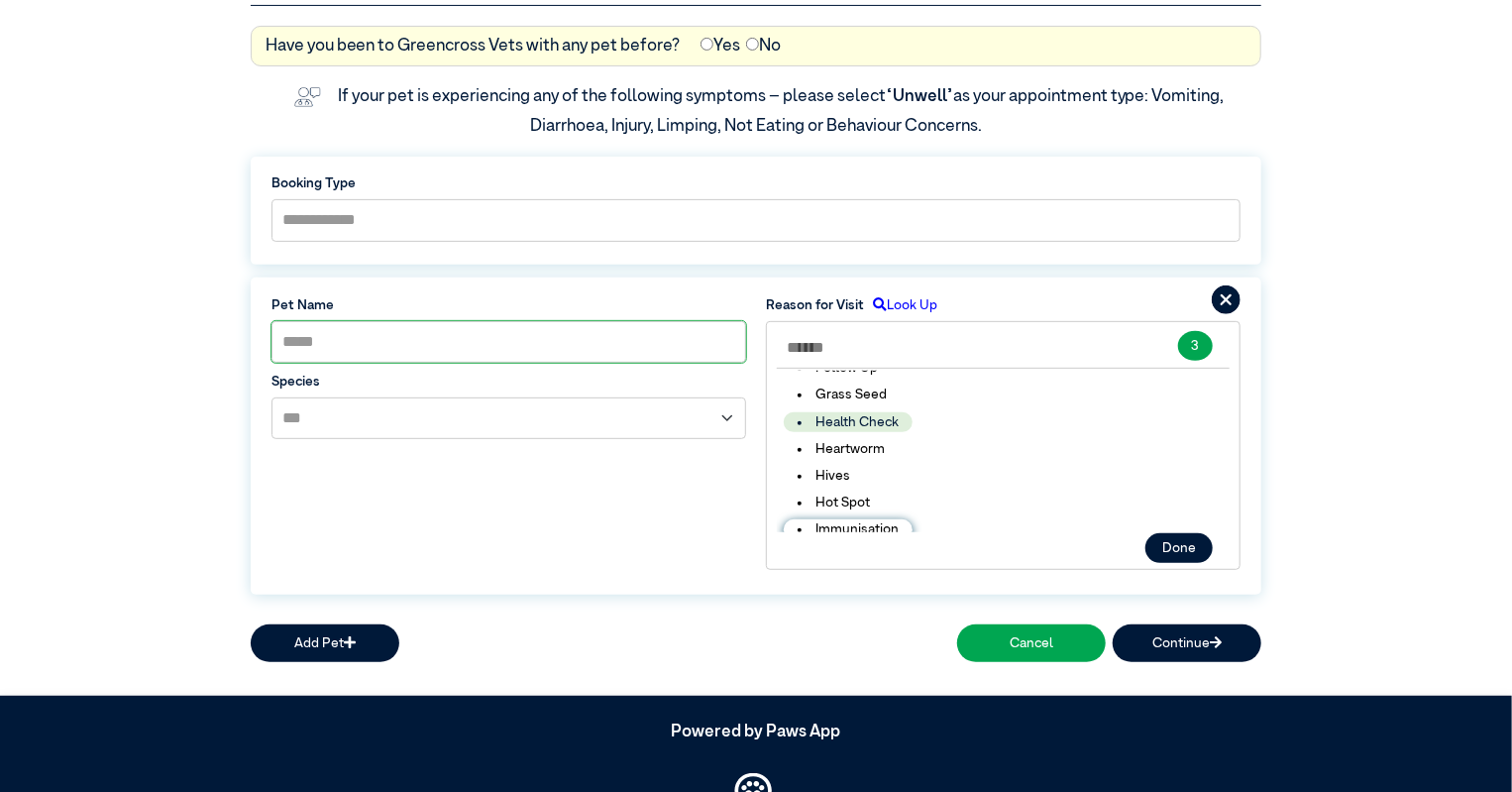 click on "Immunisation" at bounding box center [848, 529] 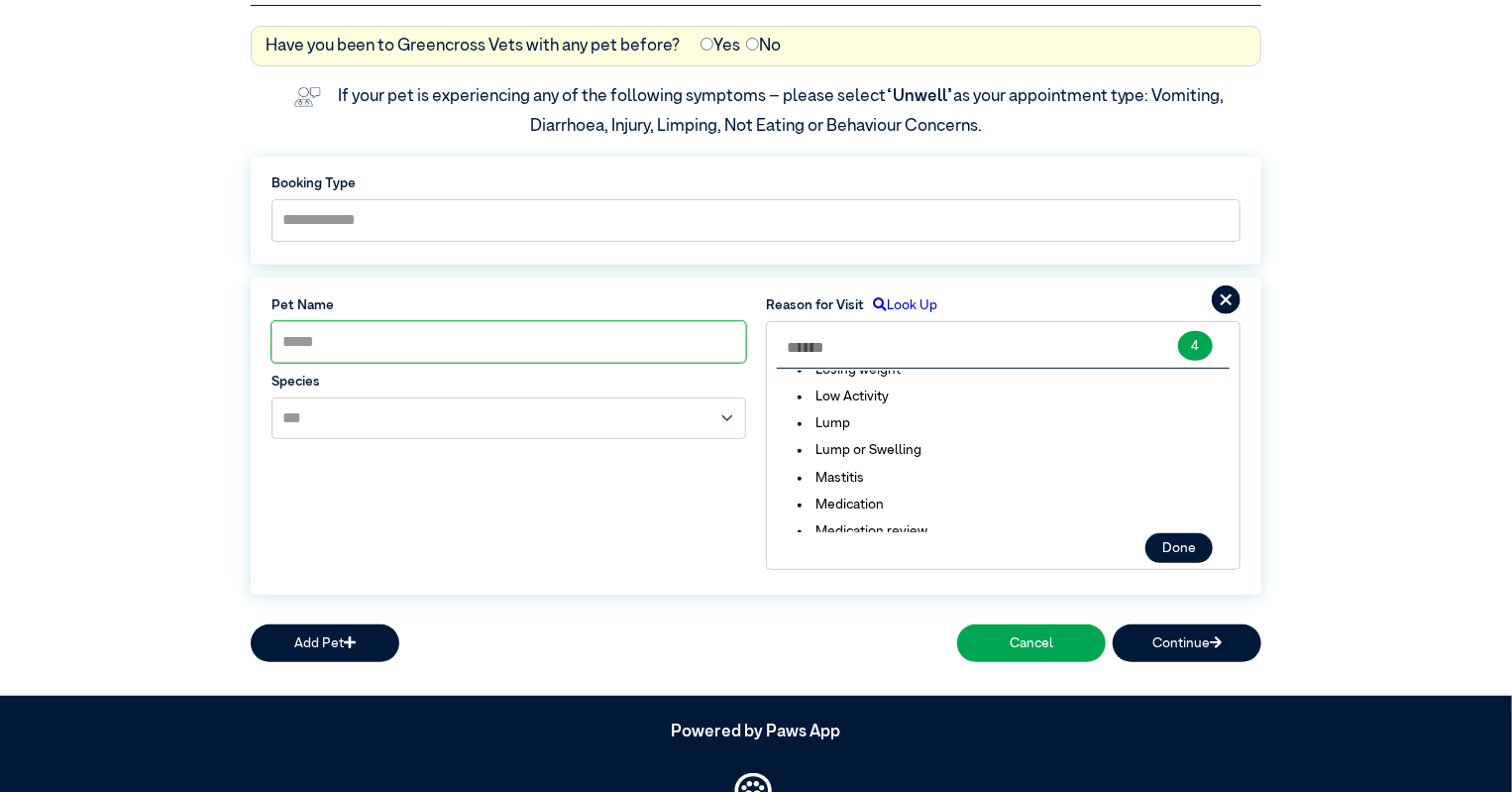 scroll, scrollTop: 2363, scrollLeft: 0, axis: vertical 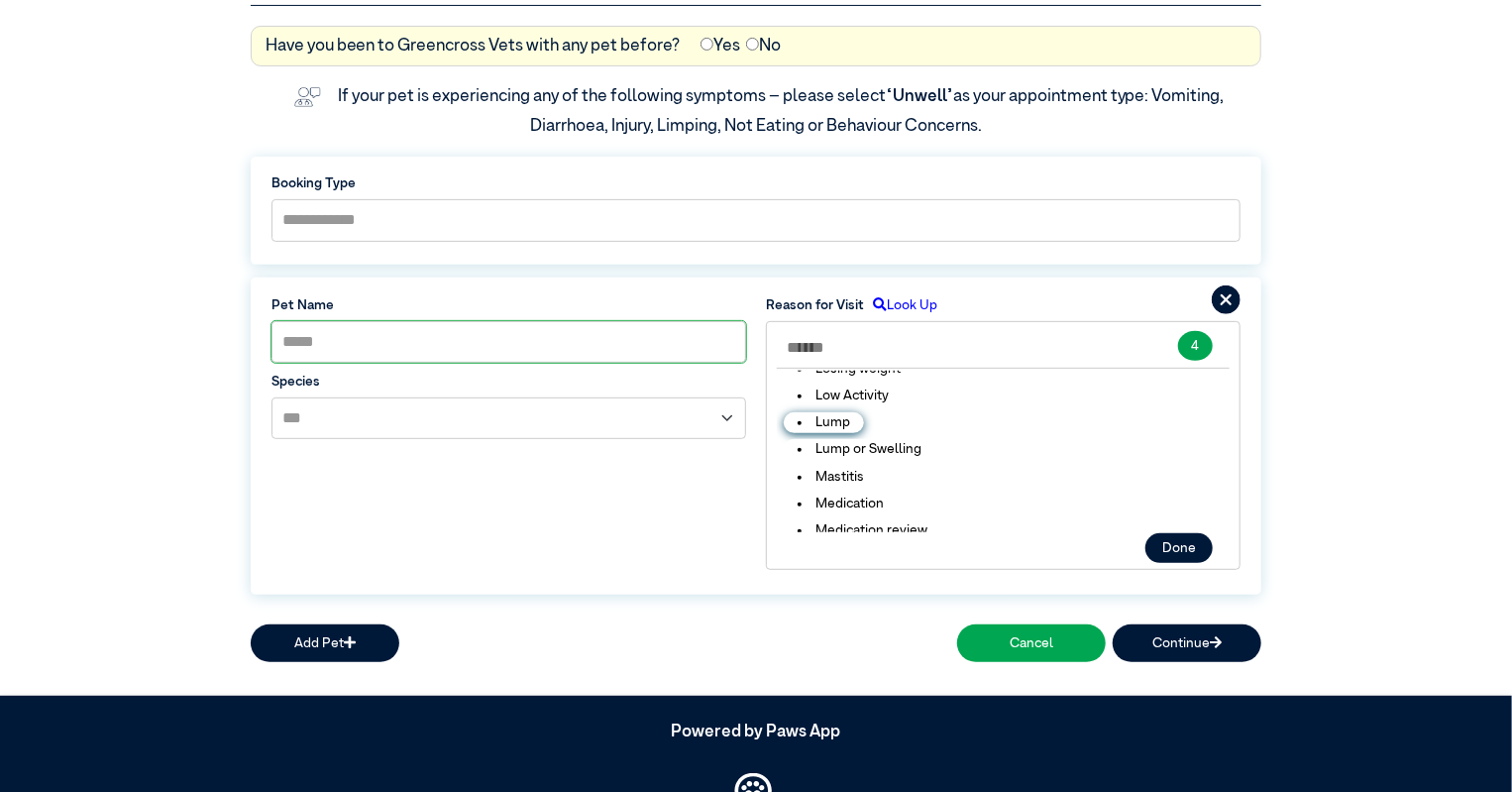 click on "Lump" at bounding box center [823, 422] 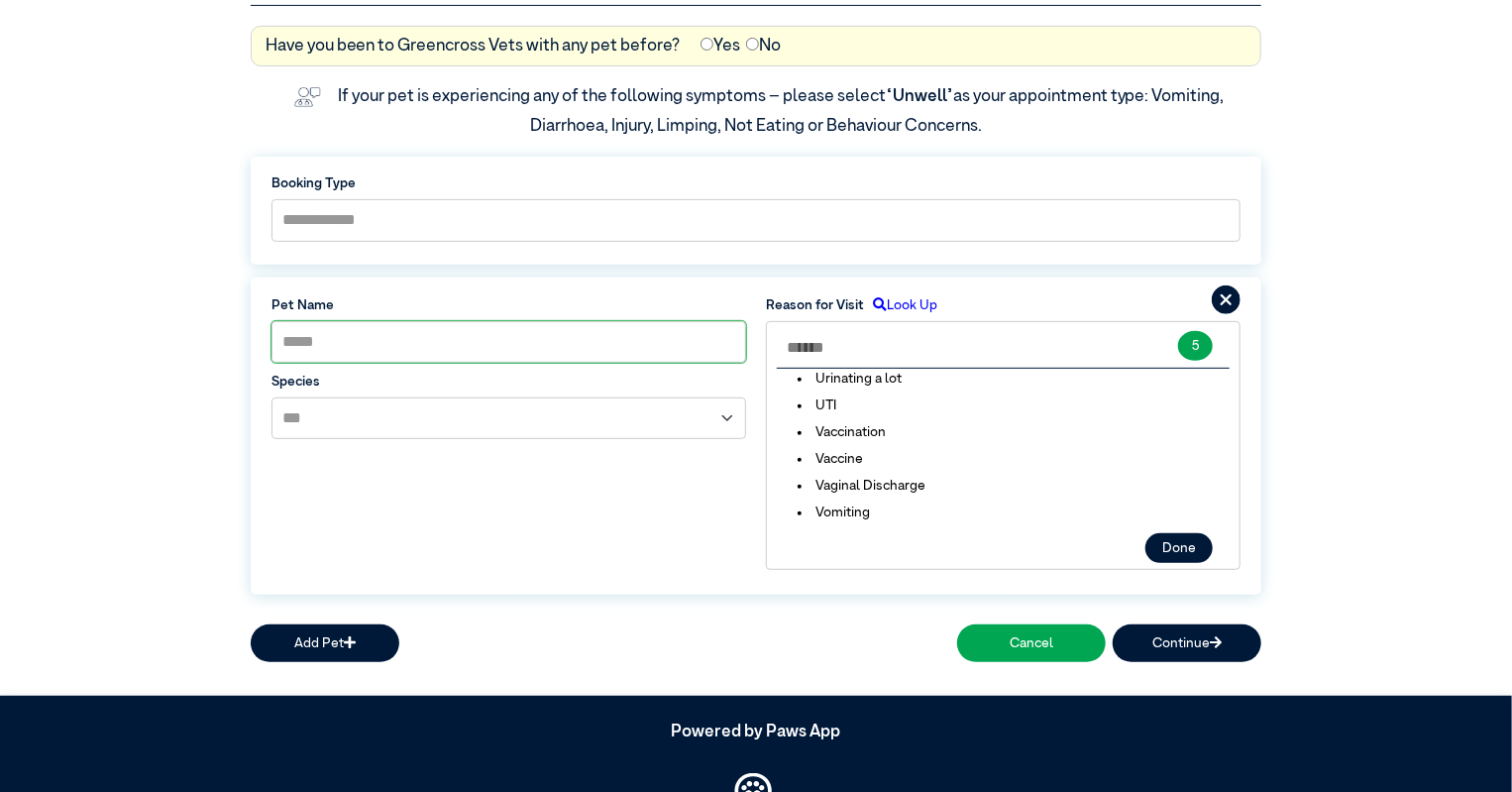scroll, scrollTop: 4209, scrollLeft: 0, axis: vertical 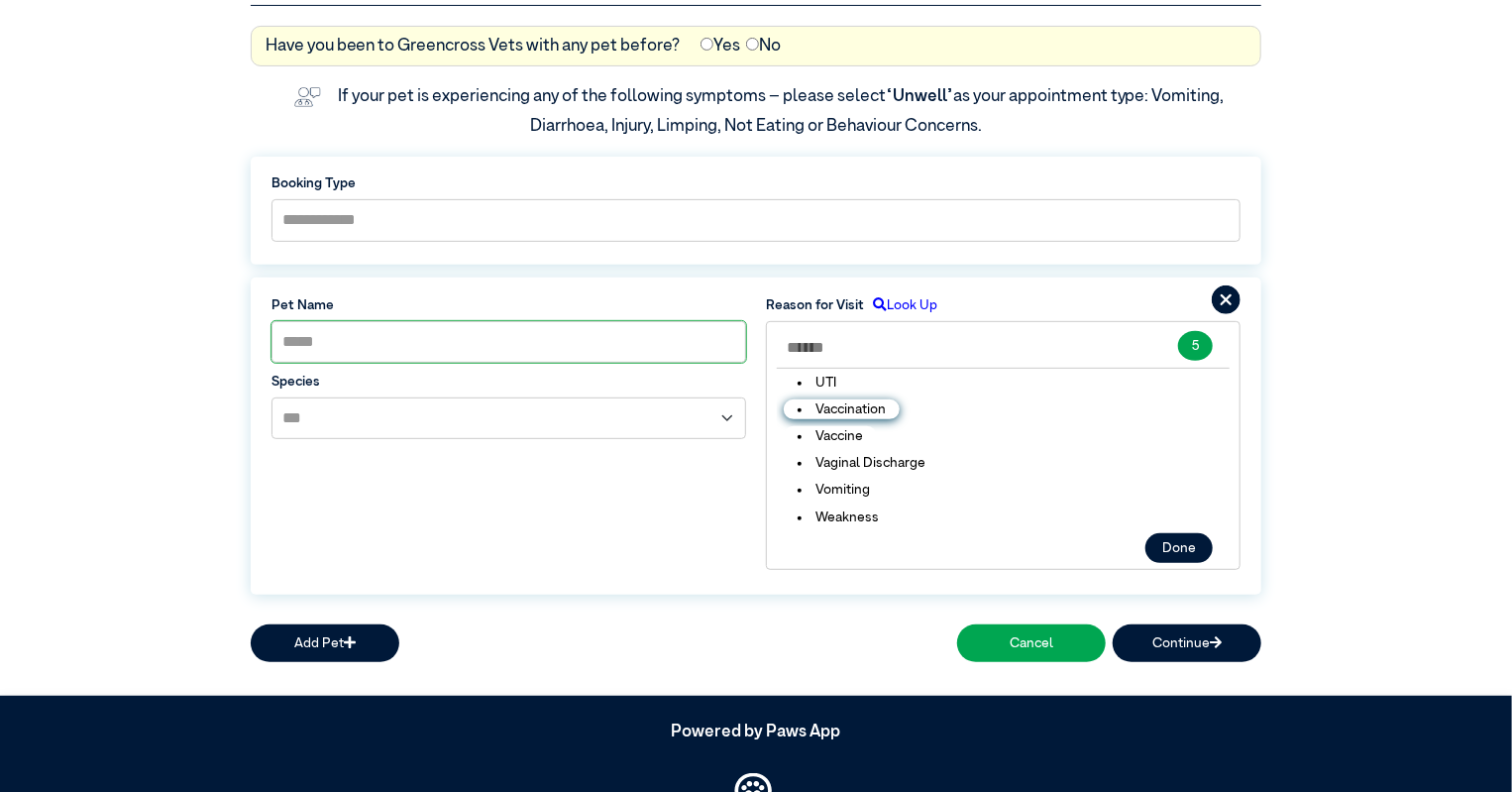 click on "Vaccination" at bounding box center (841, 409) 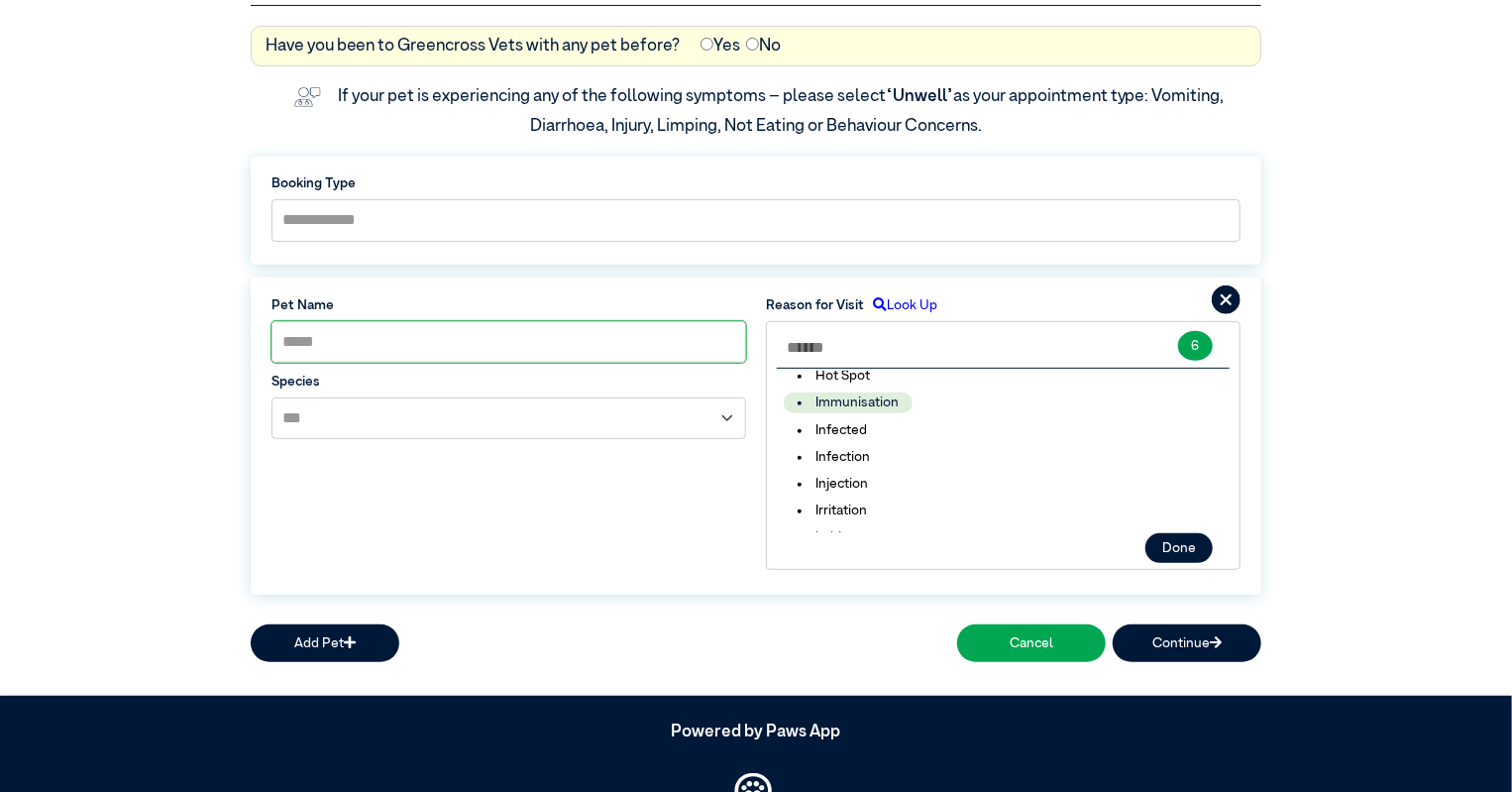 scroll, scrollTop: 1844, scrollLeft: 0, axis: vertical 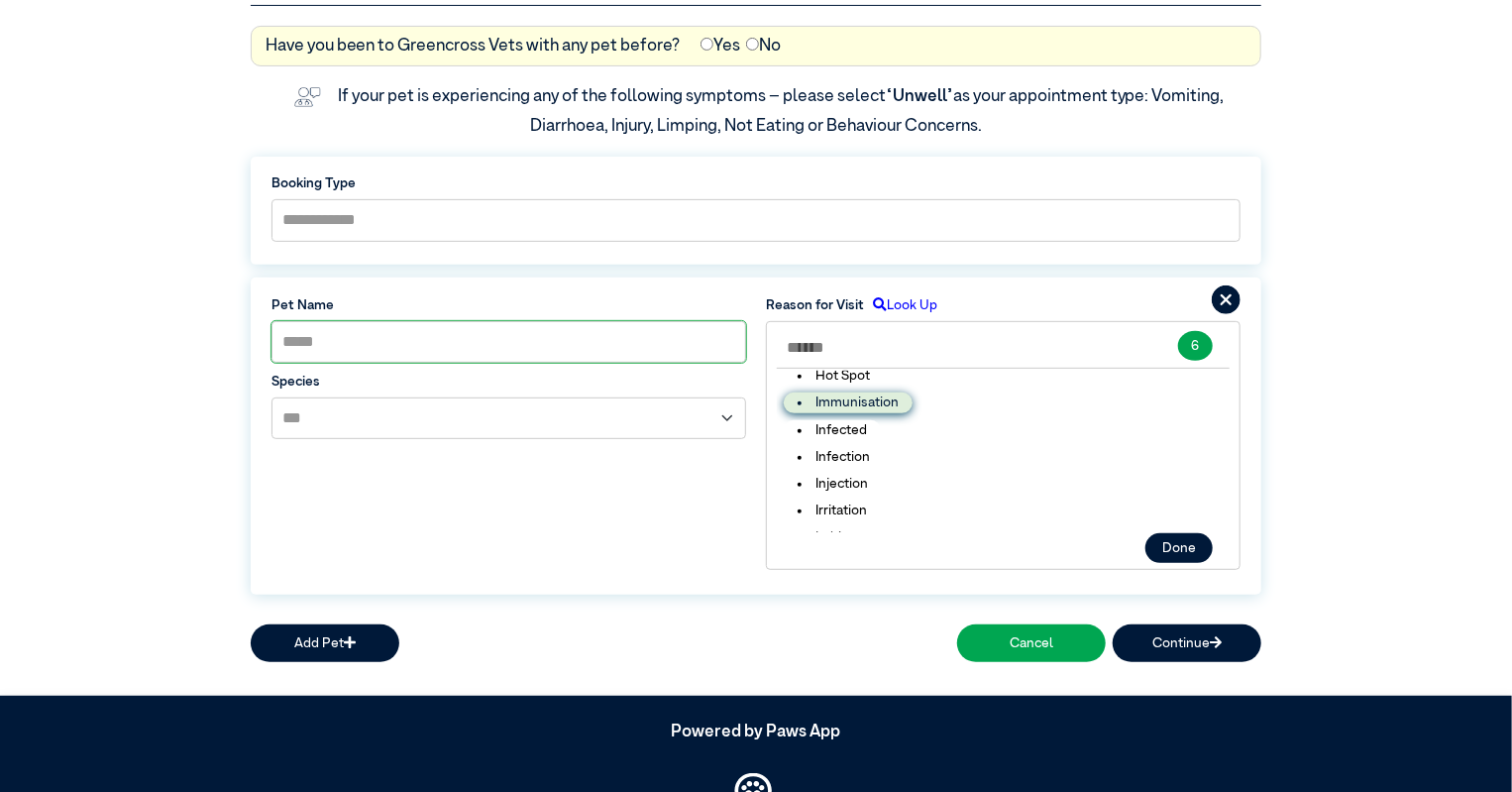 click on "Immunisation" at bounding box center (848, 402) 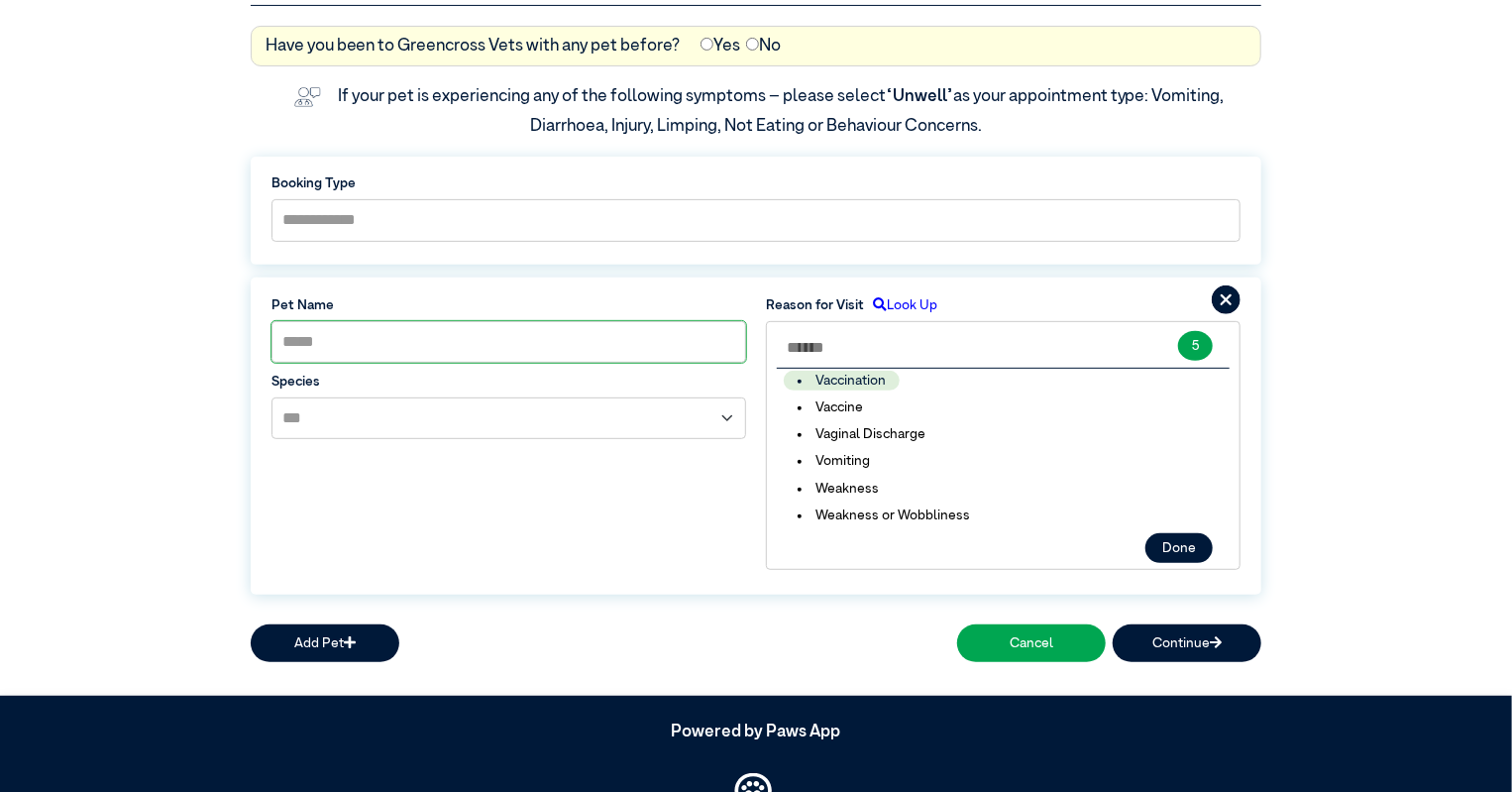 scroll, scrollTop: 4239, scrollLeft: 0, axis: vertical 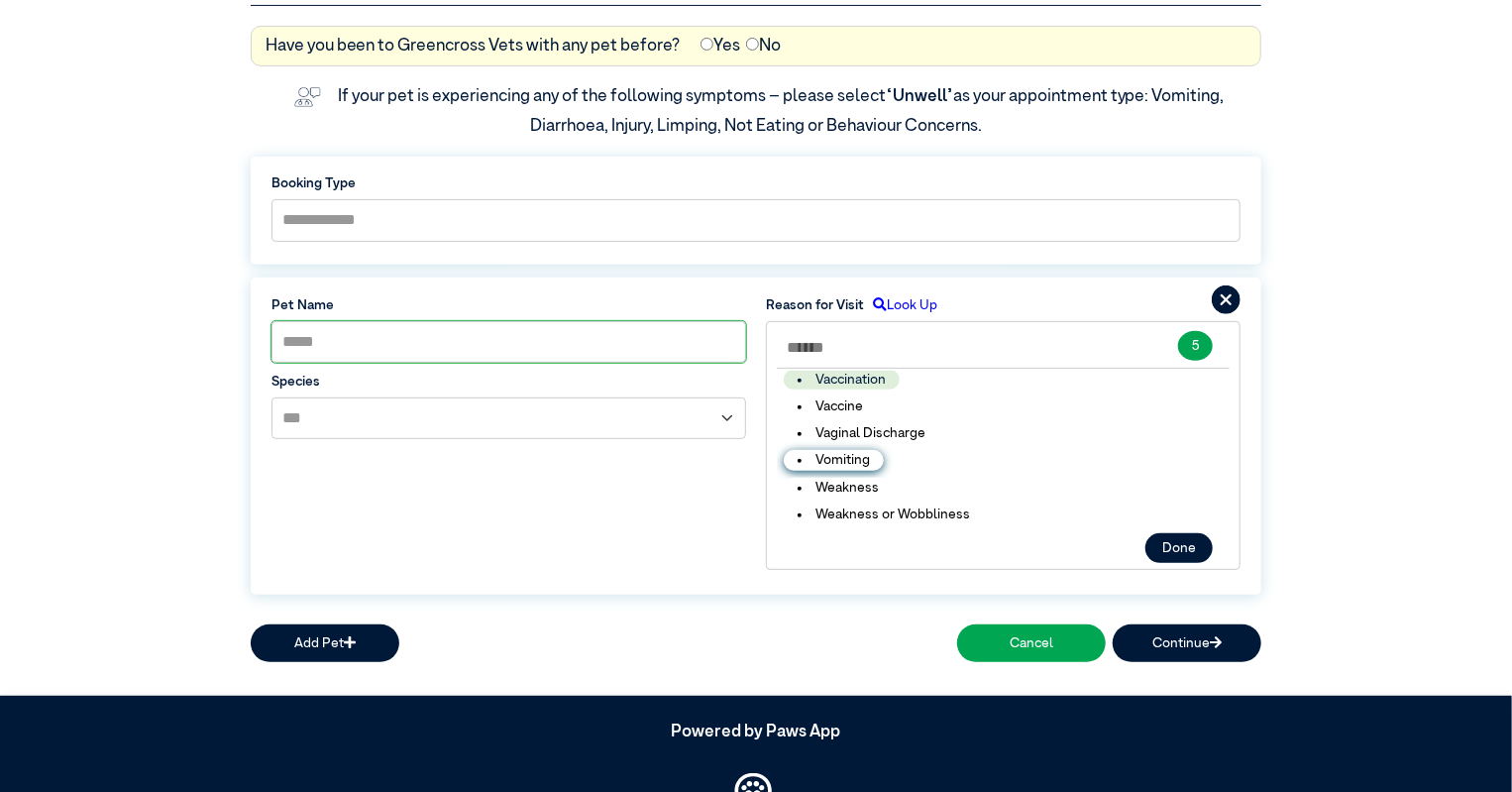 click on "Vomiting" at bounding box center (833, 460) 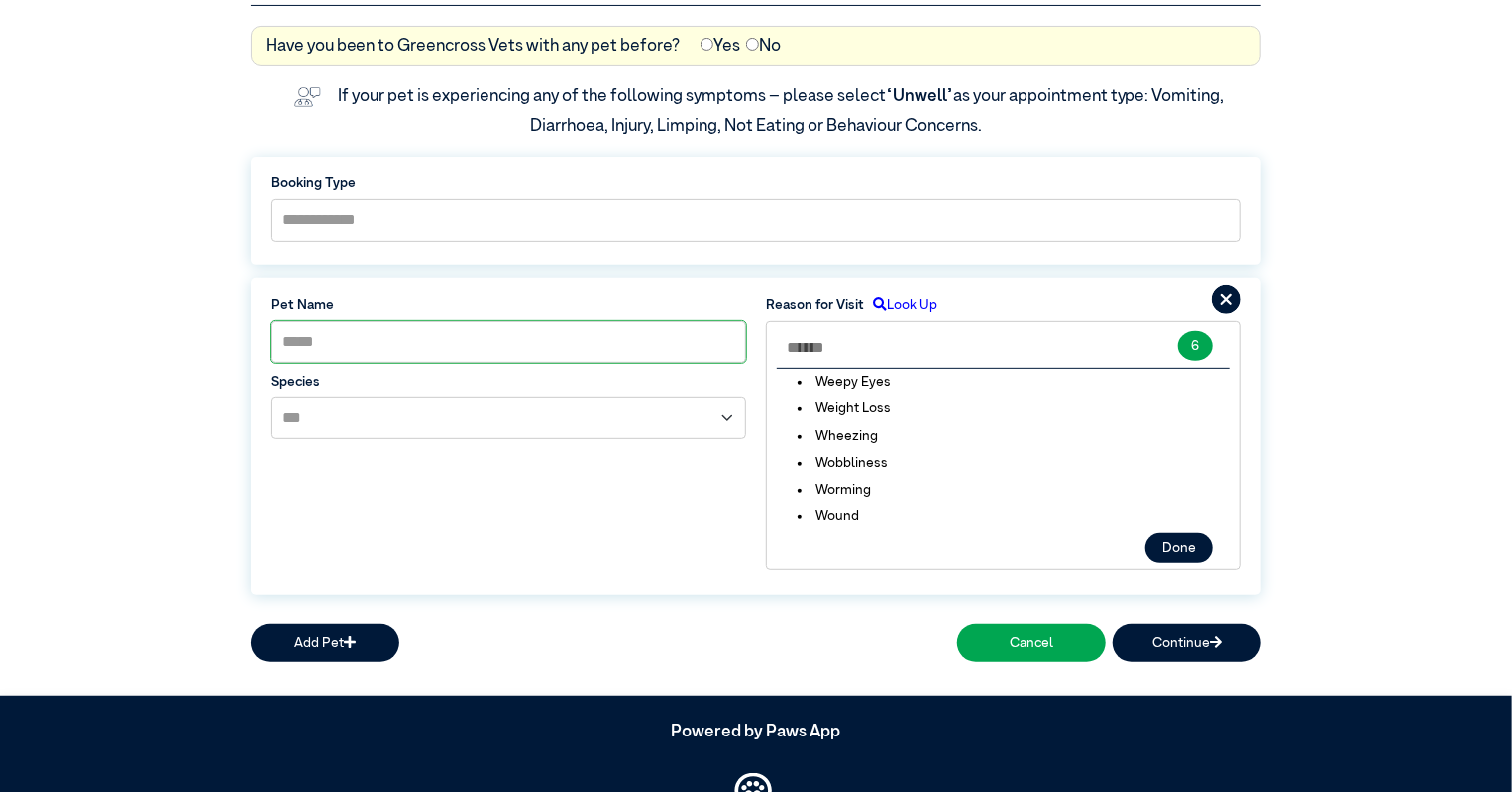 scroll, scrollTop: 4428, scrollLeft: 0, axis: vertical 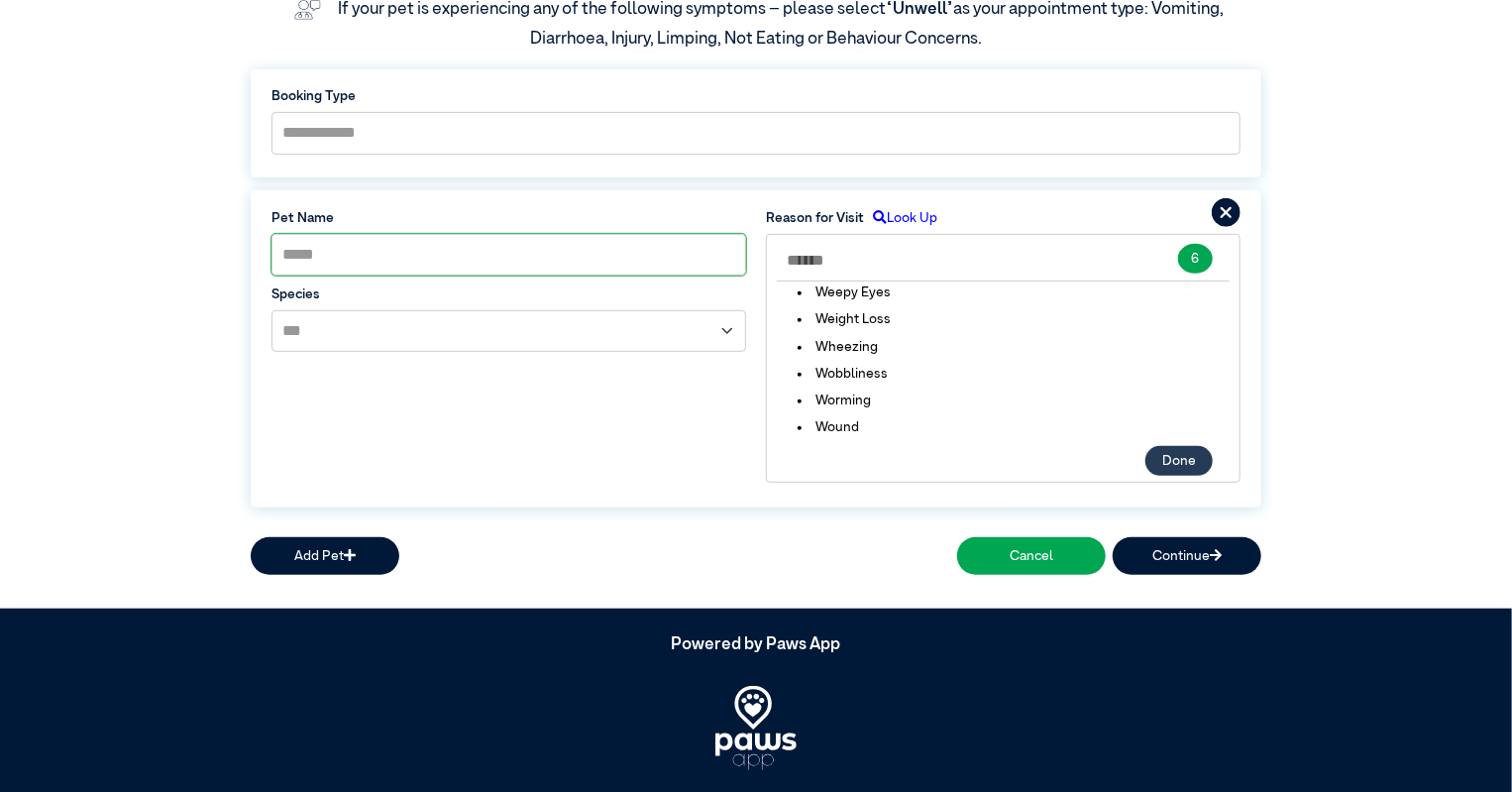 click on "Done" at bounding box center (1179, 461) 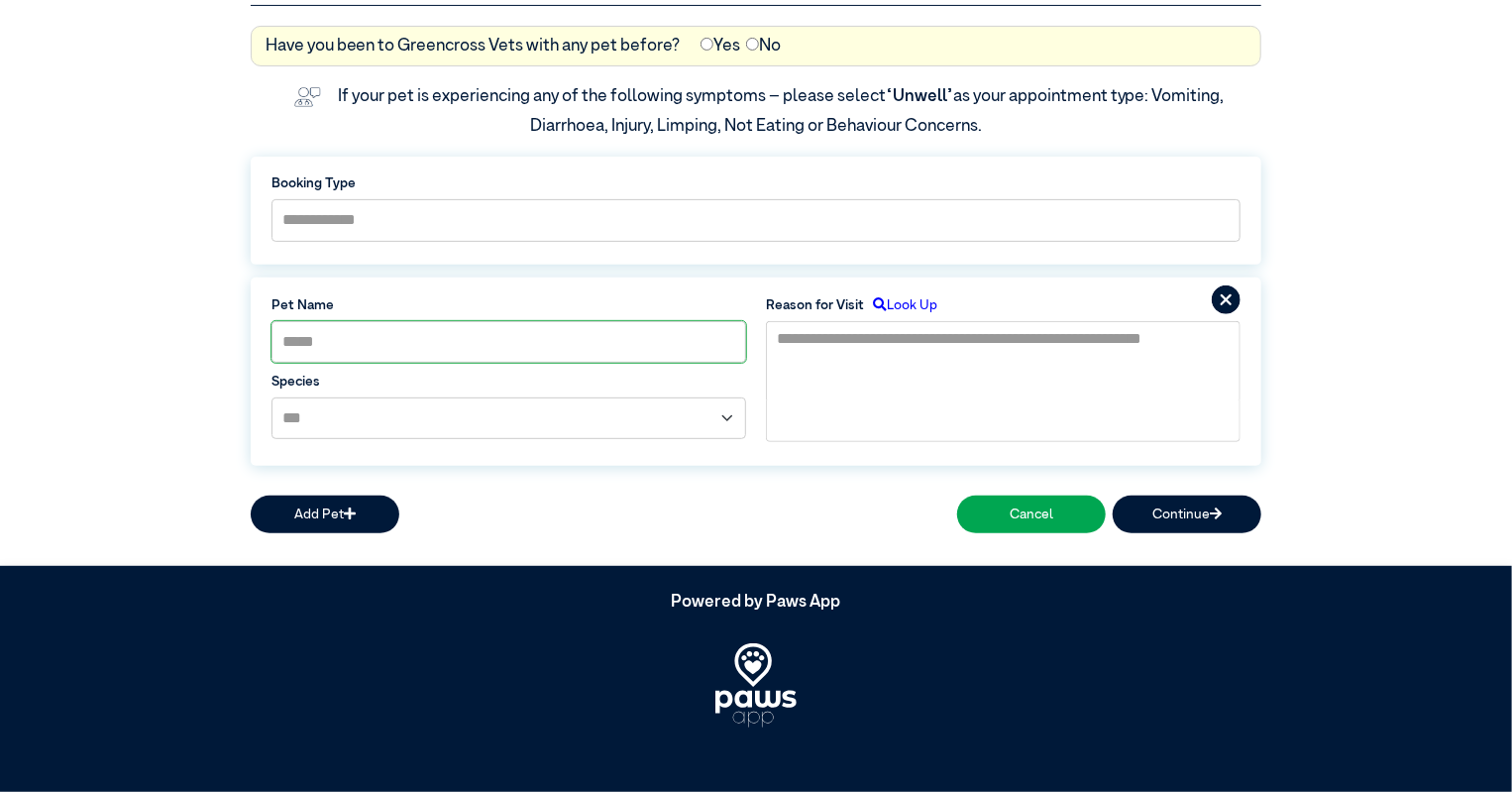 scroll, scrollTop: 233, scrollLeft: 0, axis: vertical 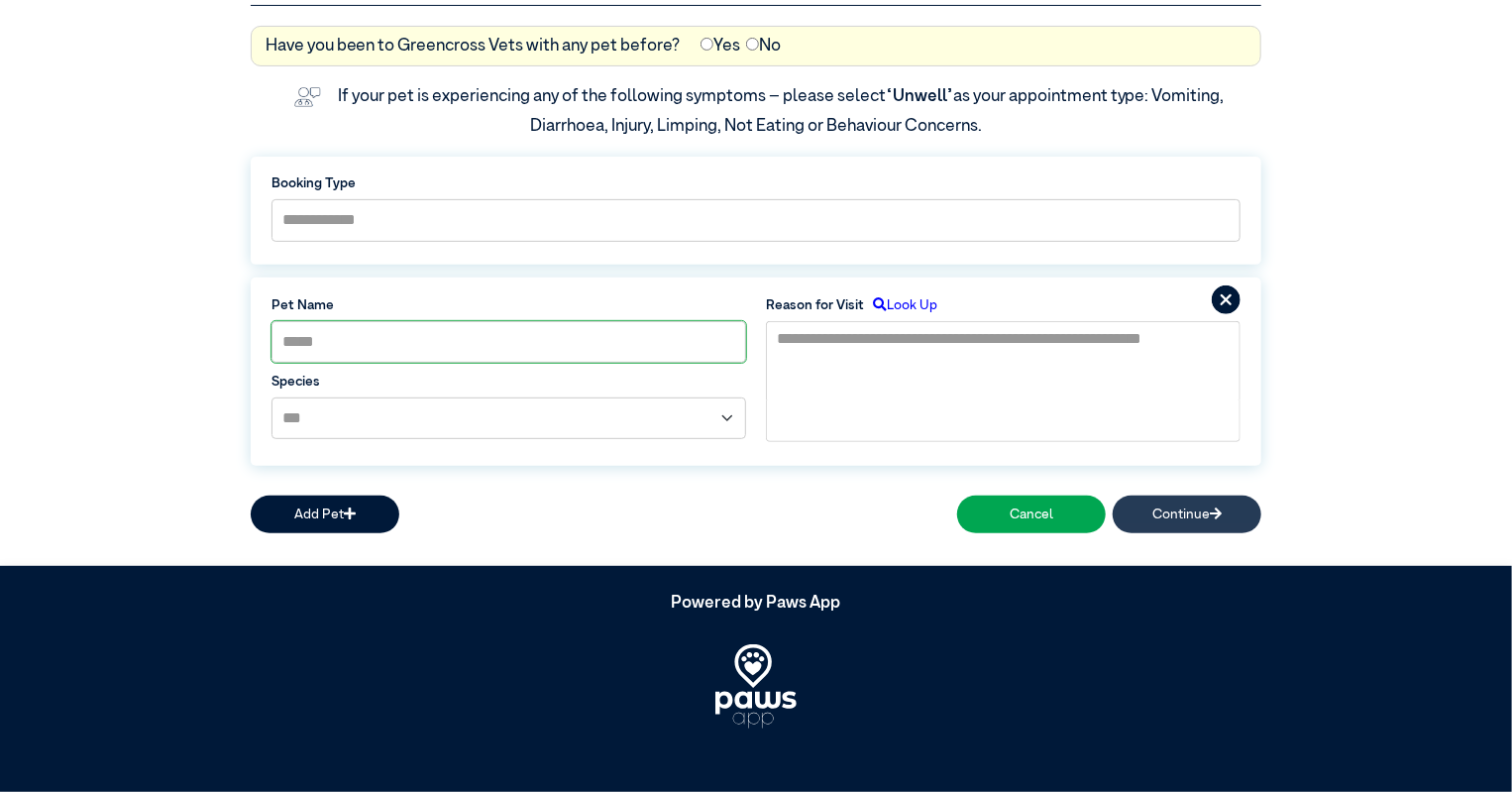 click on "Continue" at bounding box center [1187, 513] 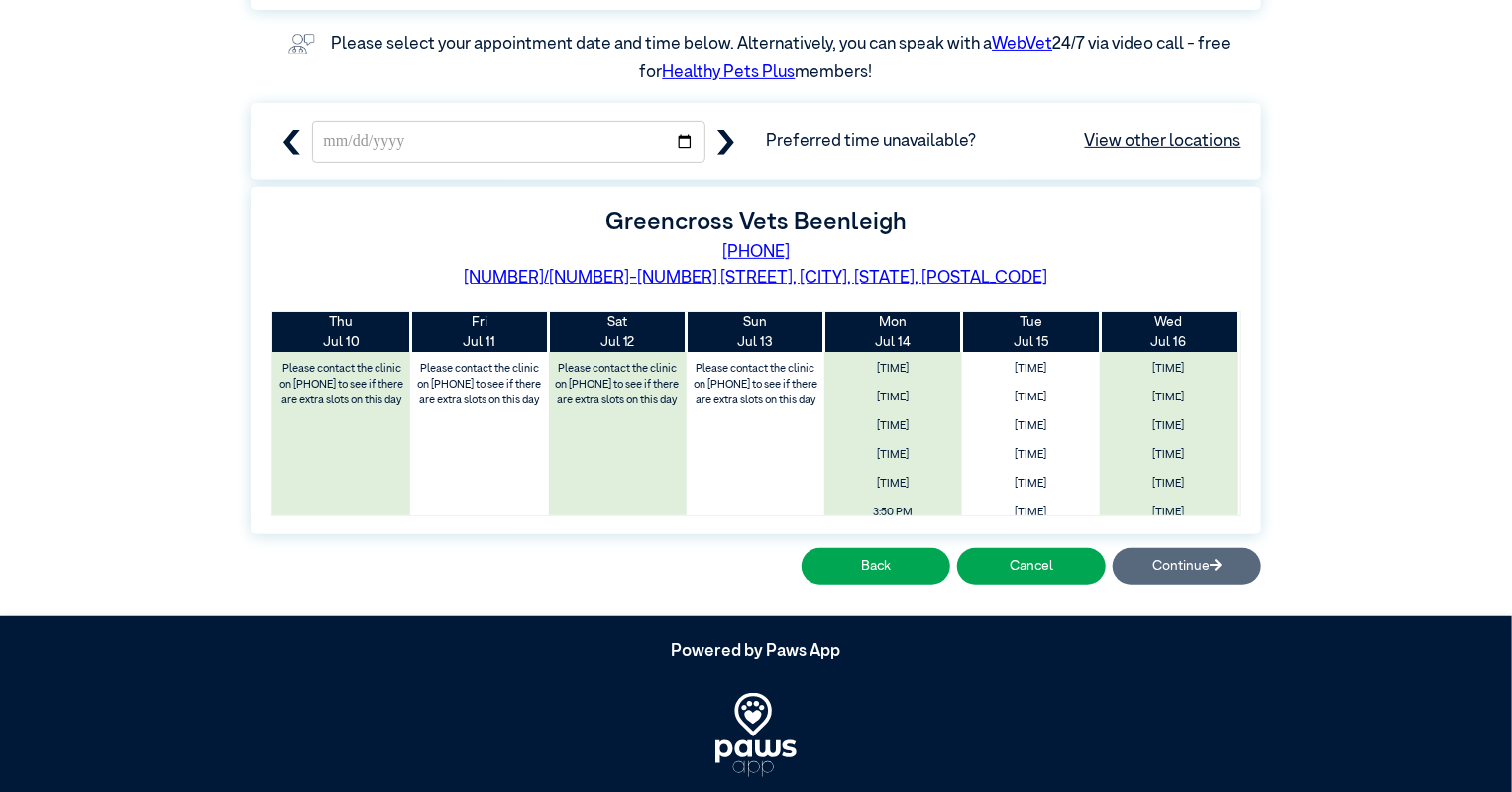 scroll, scrollTop: 347, scrollLeft: 0, axis: vertical 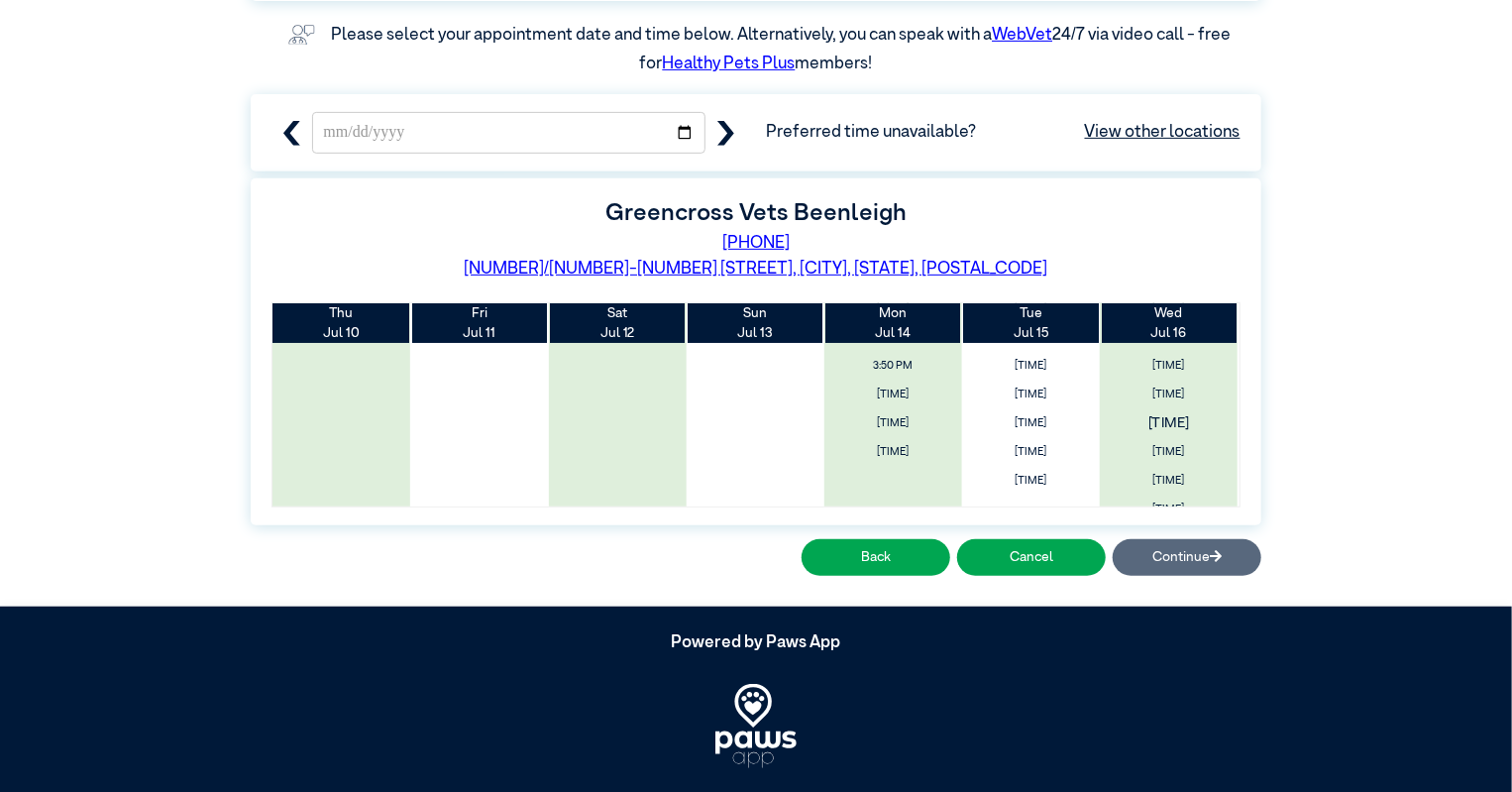 click on "[TIME]" at bounding box center [1168, 423] 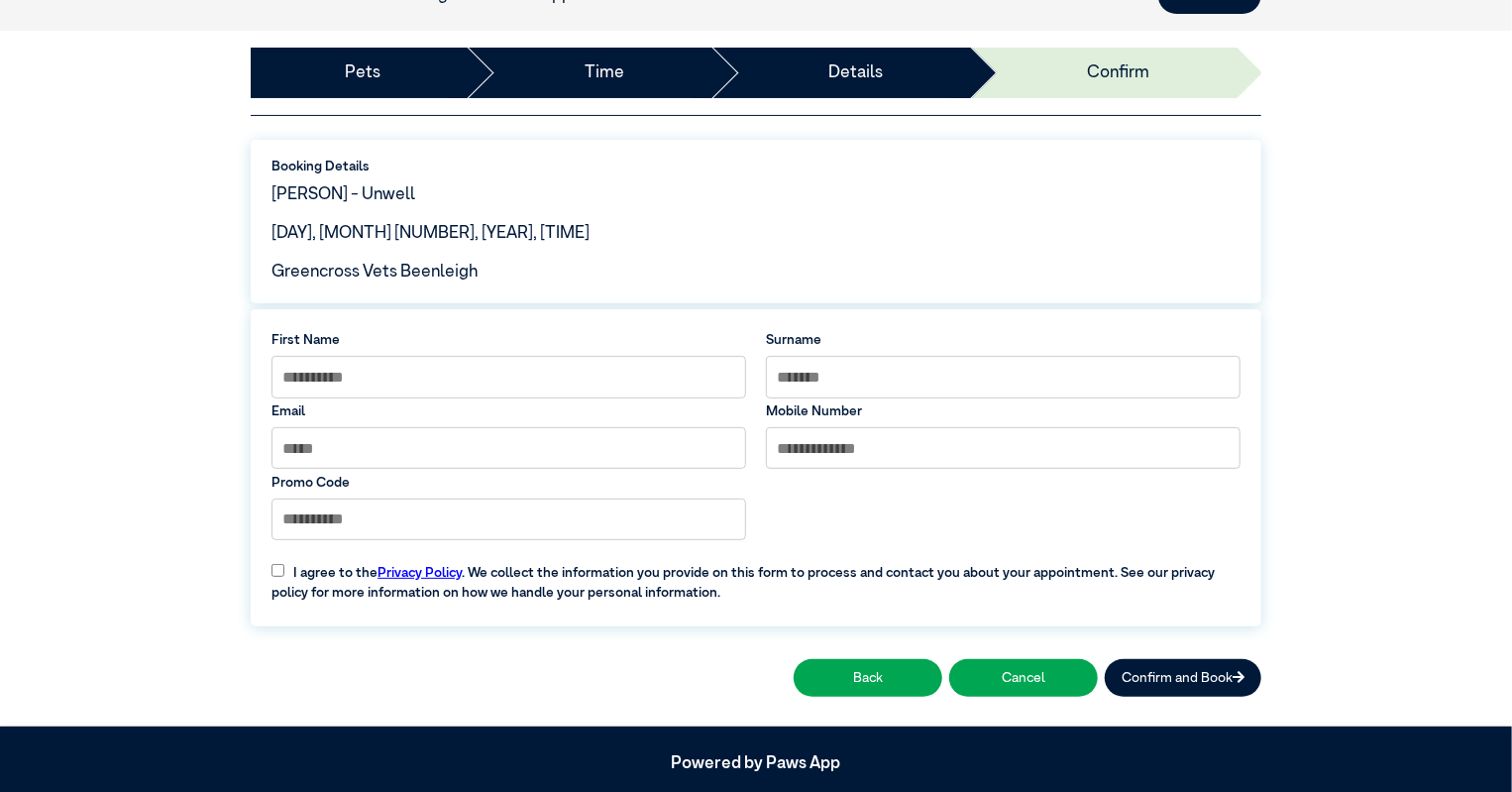 scroll, scrollTop: 133, scrollLeft: 0, axis: vertical 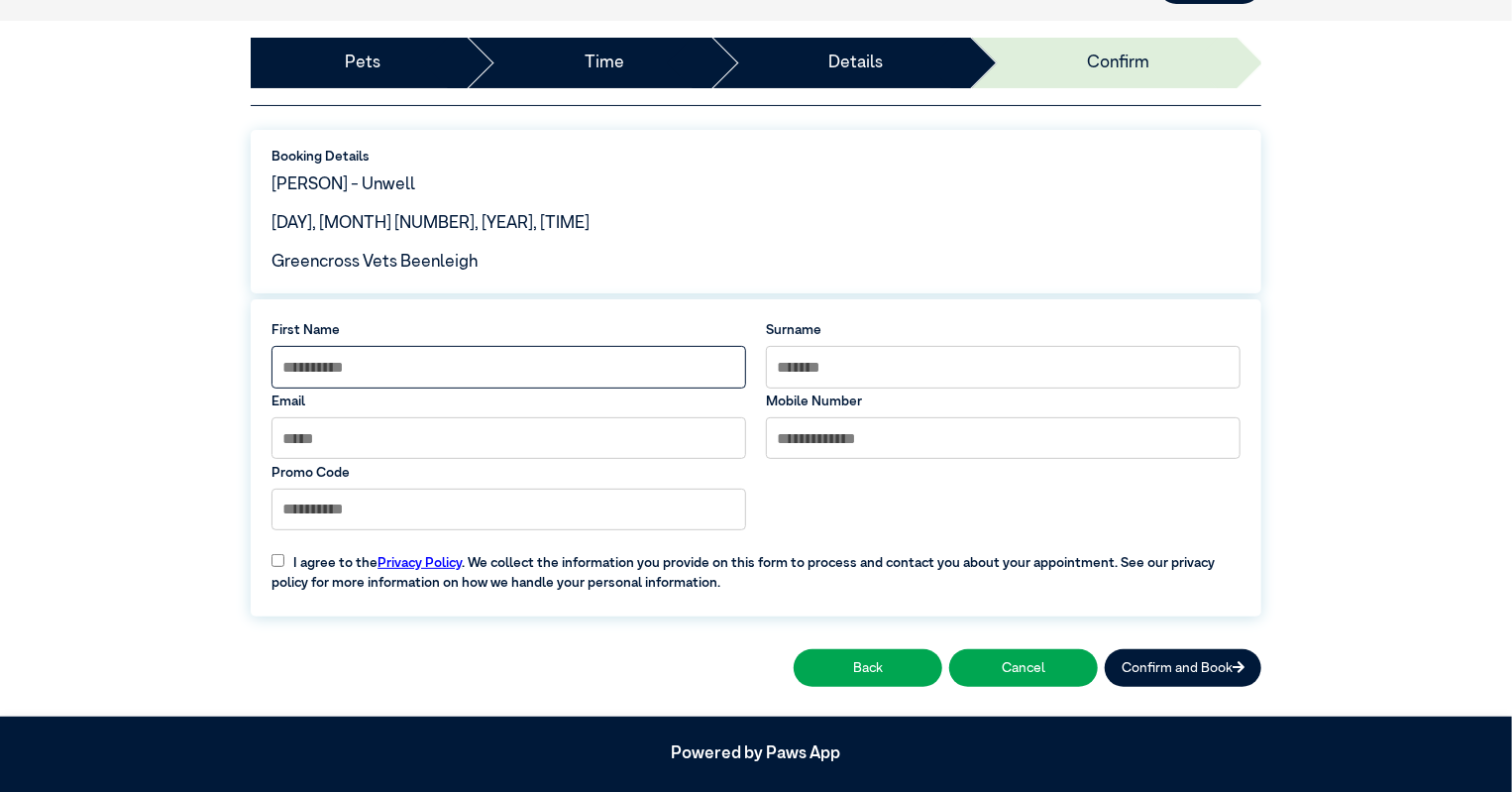 click at bounding box center (508, 367) 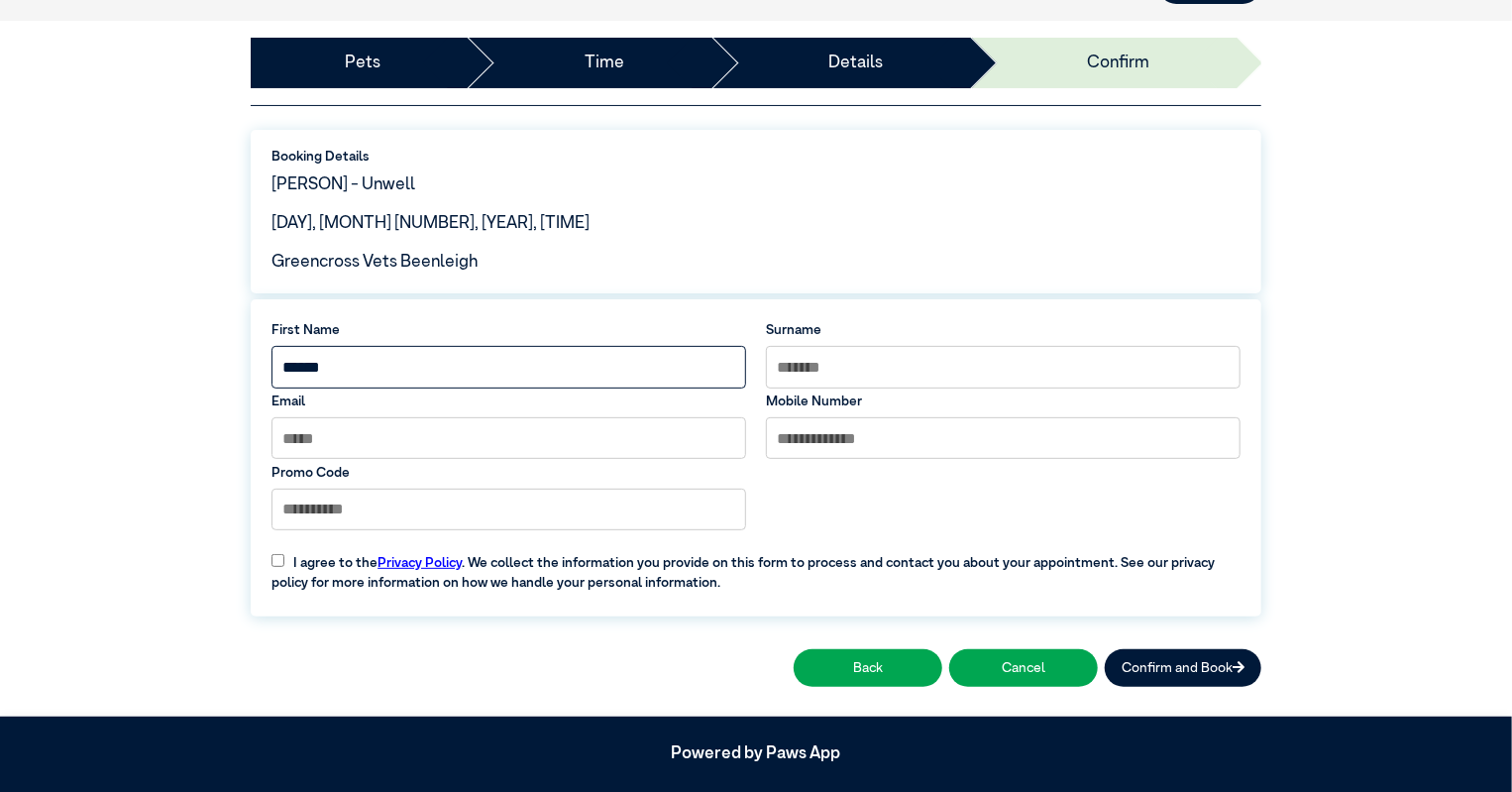 type on "******" 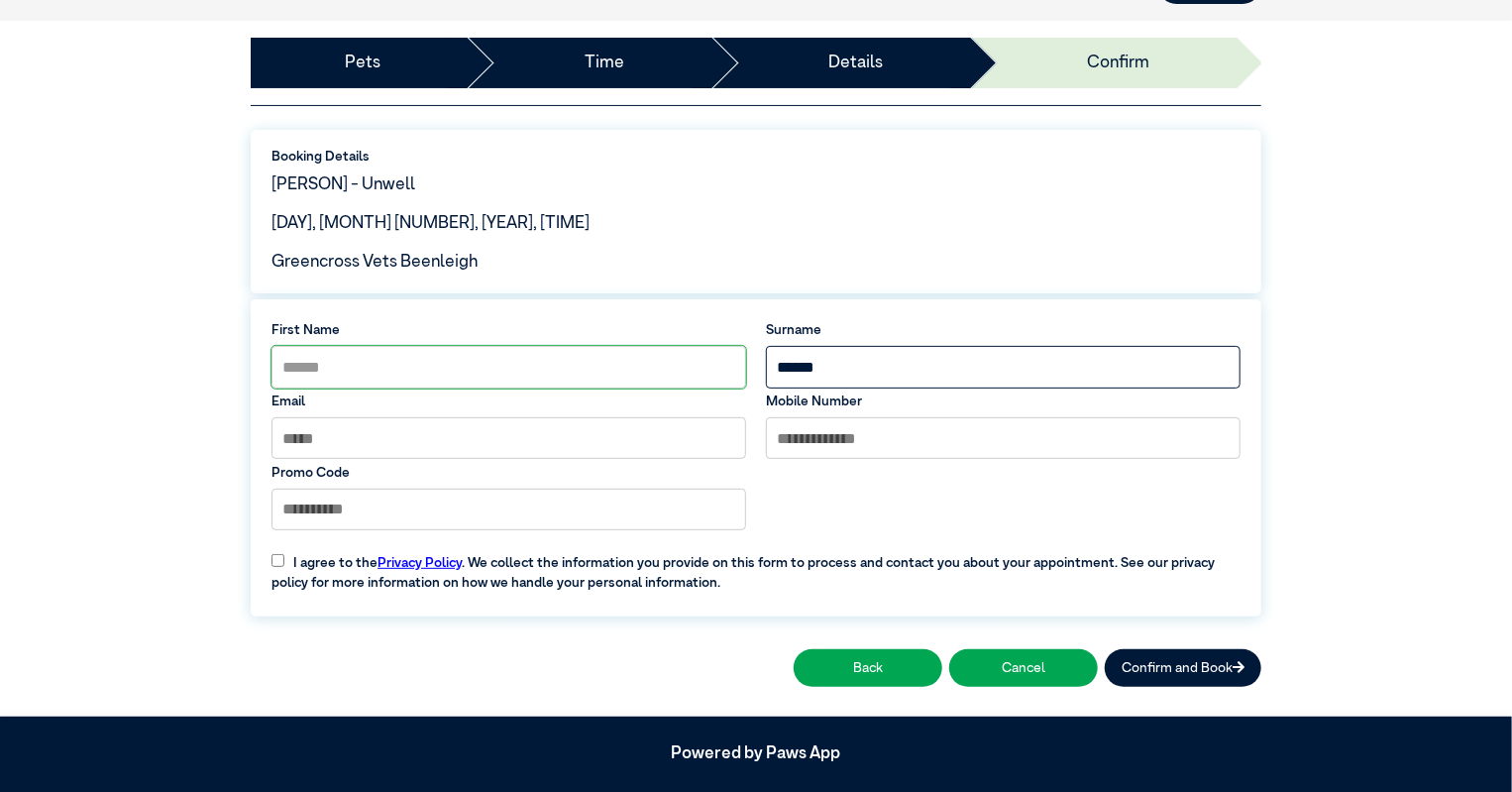 type on "******" 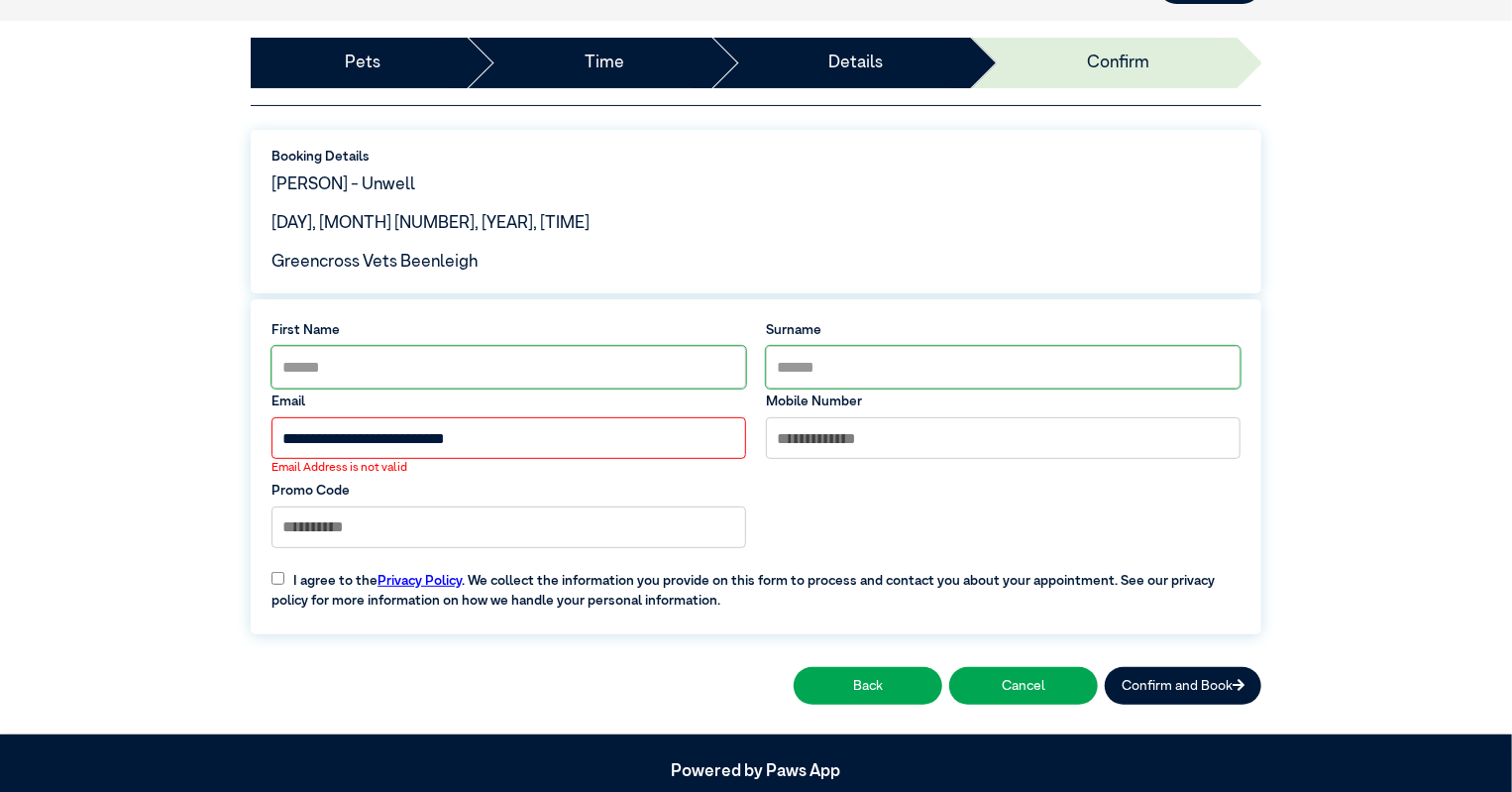 type on "**********" 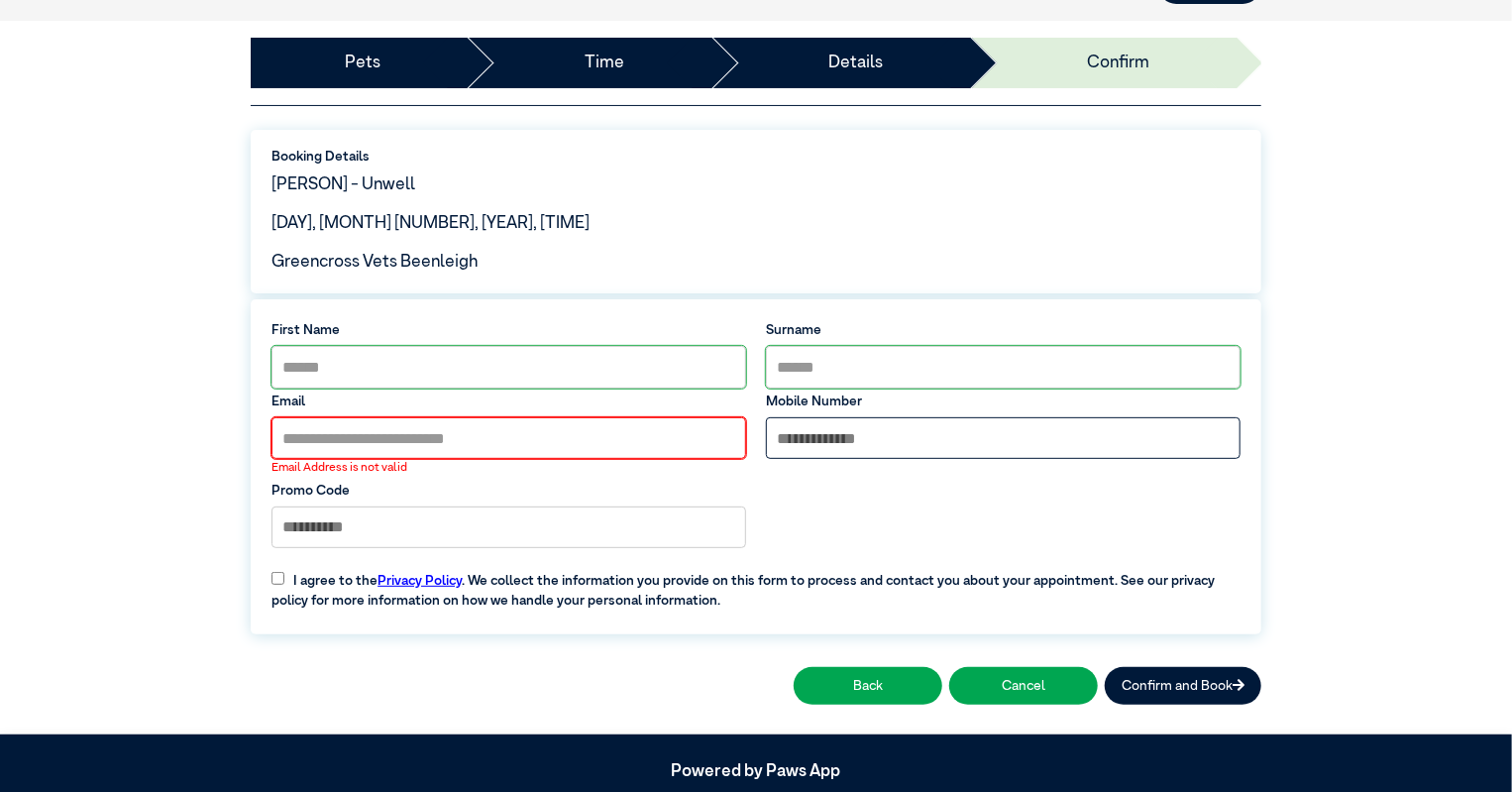 click at bounding box center [1003, 438] 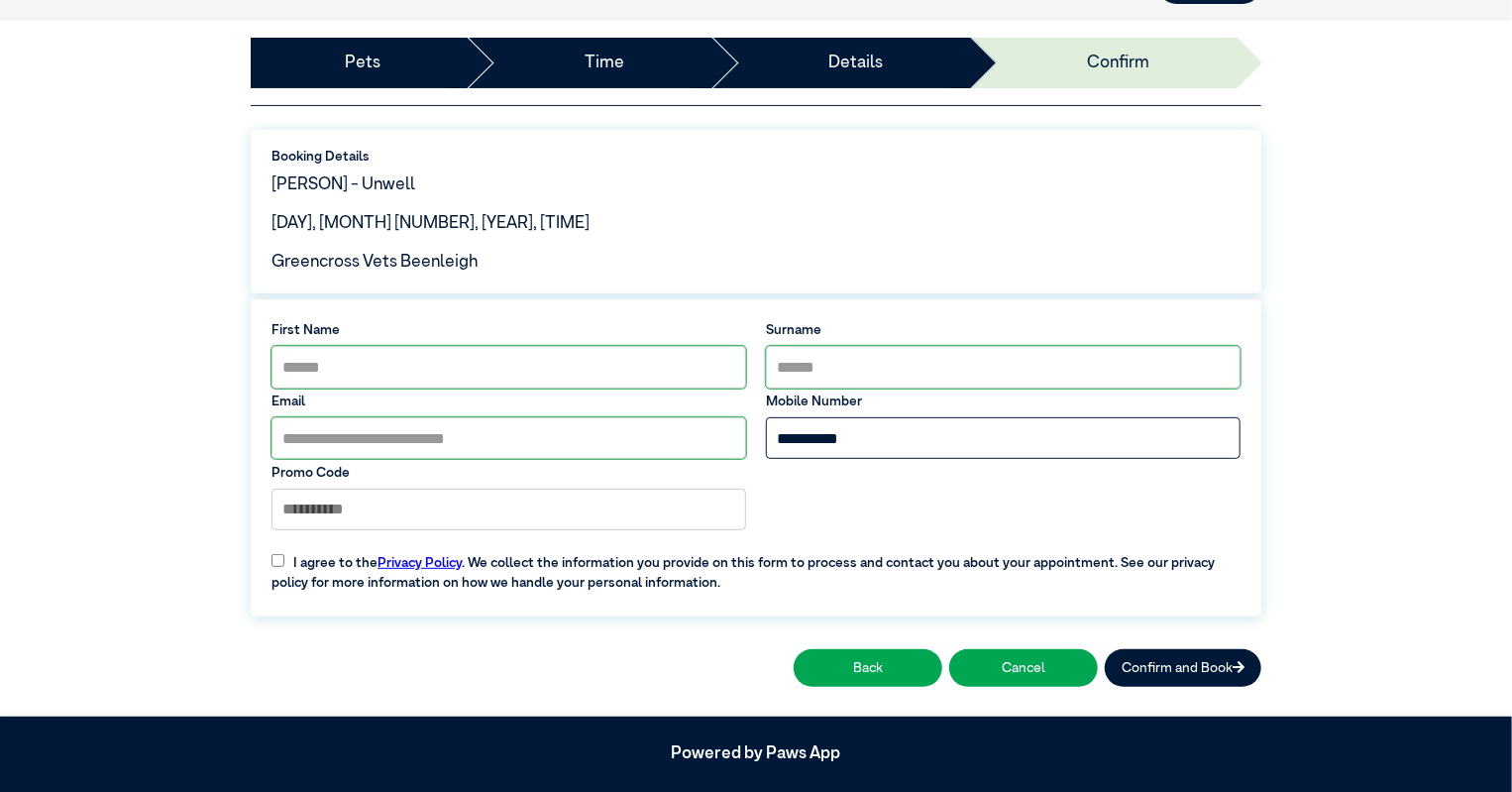 type on "**********" 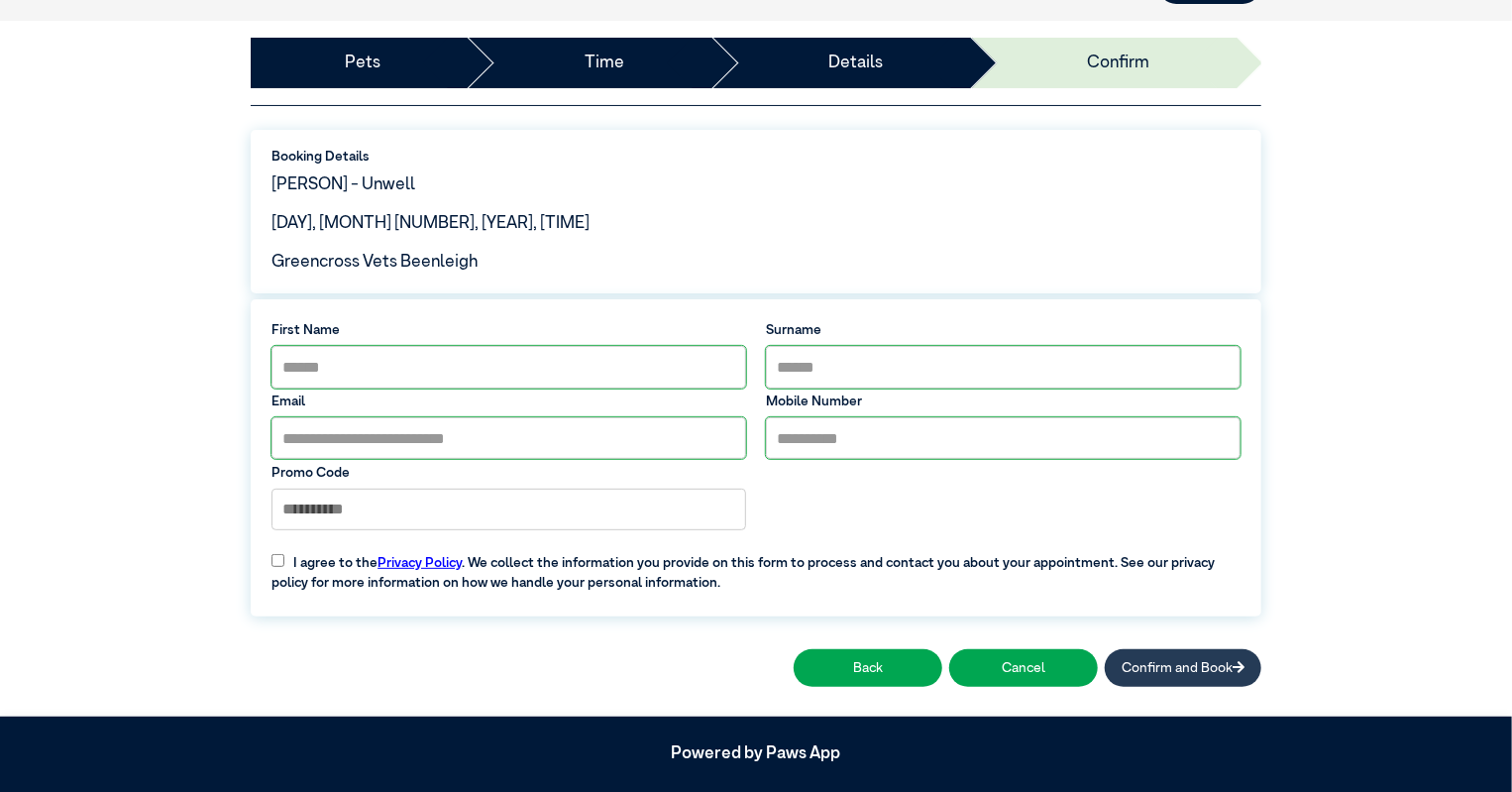 click on "Confirm and Book" at bounding box center (1183, 667) 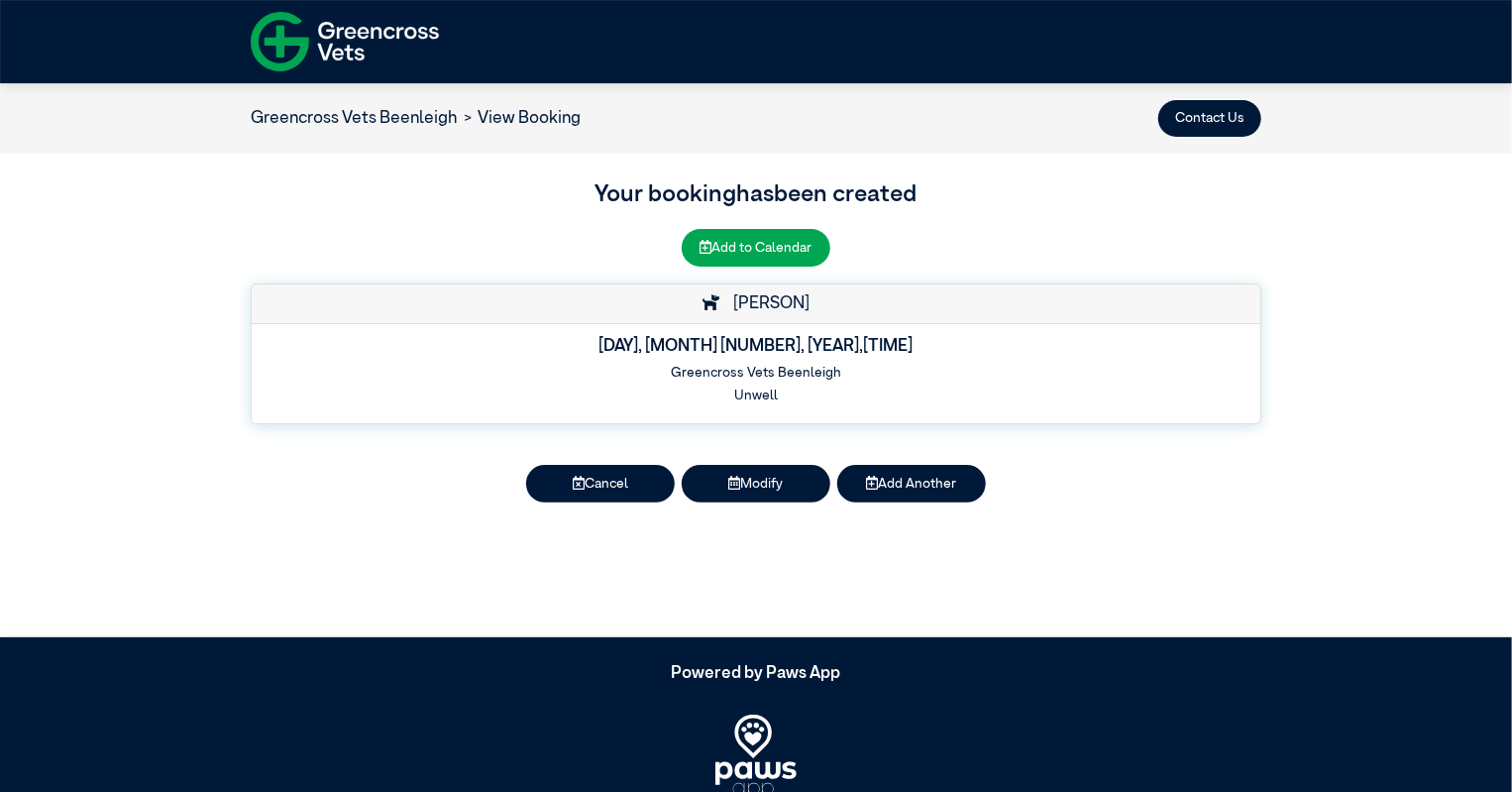 scroll, scrollTop: 0, scrollLeft: 0, axis: both 